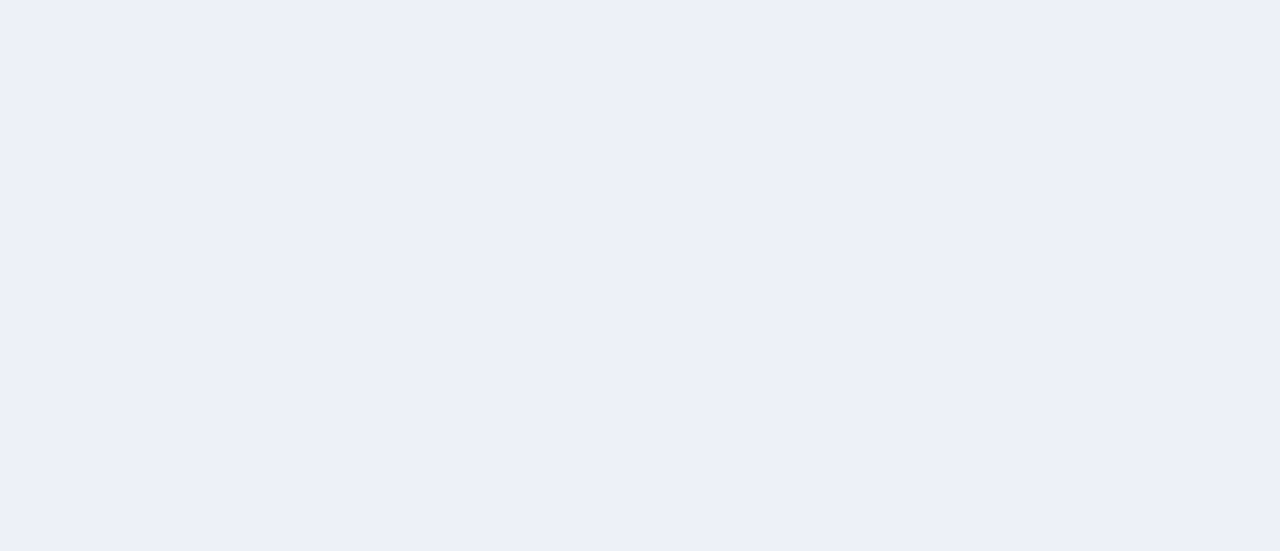 scroll, scrollTop: 0, scrollLeft: 0, axis: both 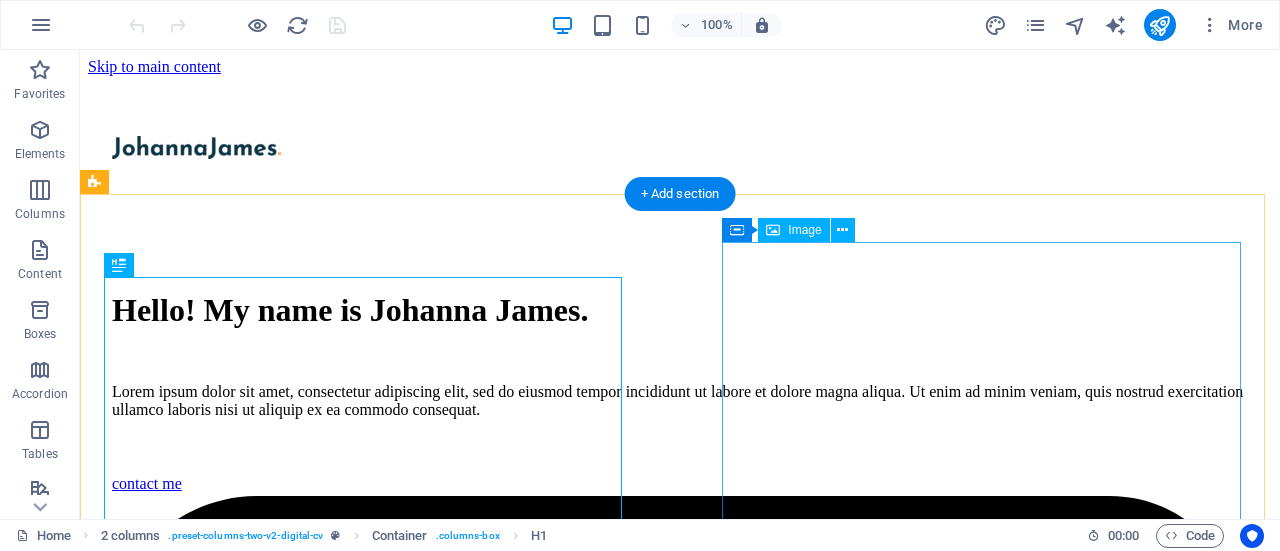 click at bounding box center [680, 5388] 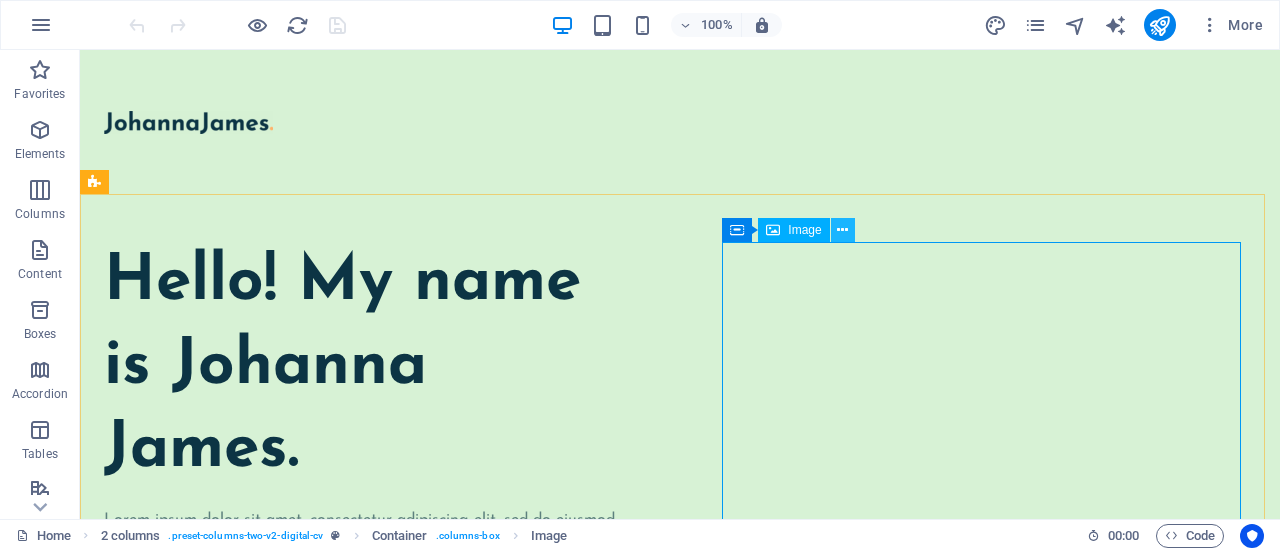 click at bounding box center [842, 230] 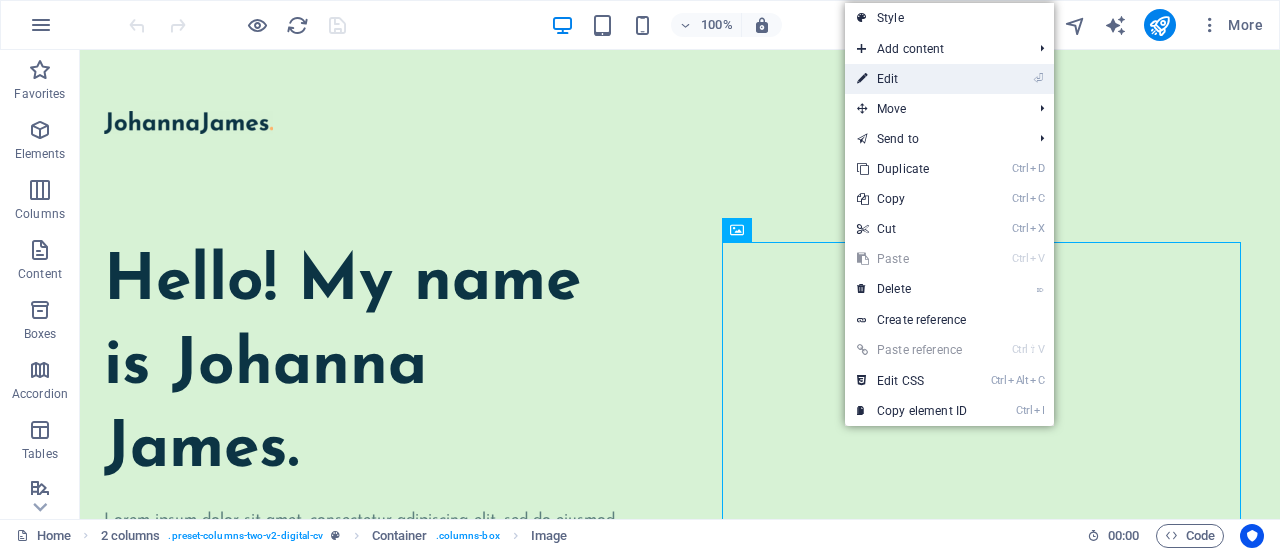 click on "⏎  Edit" at bounding box center [912, 79] 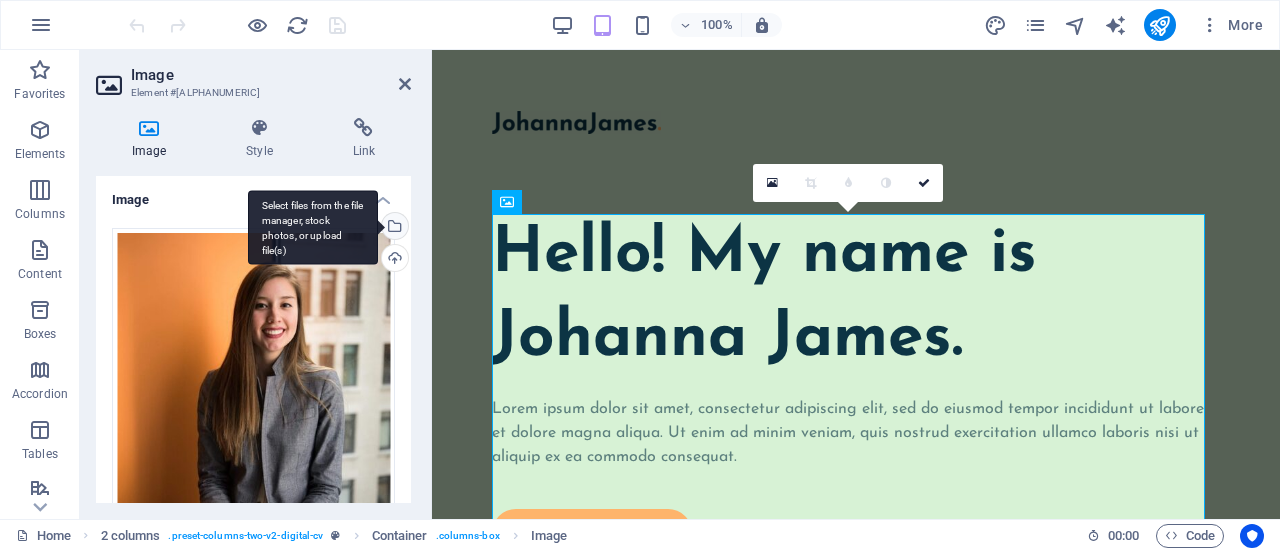 click on "Select files from the file manager, stock photos, or upload file(s)" at bounding box center [313, 227] 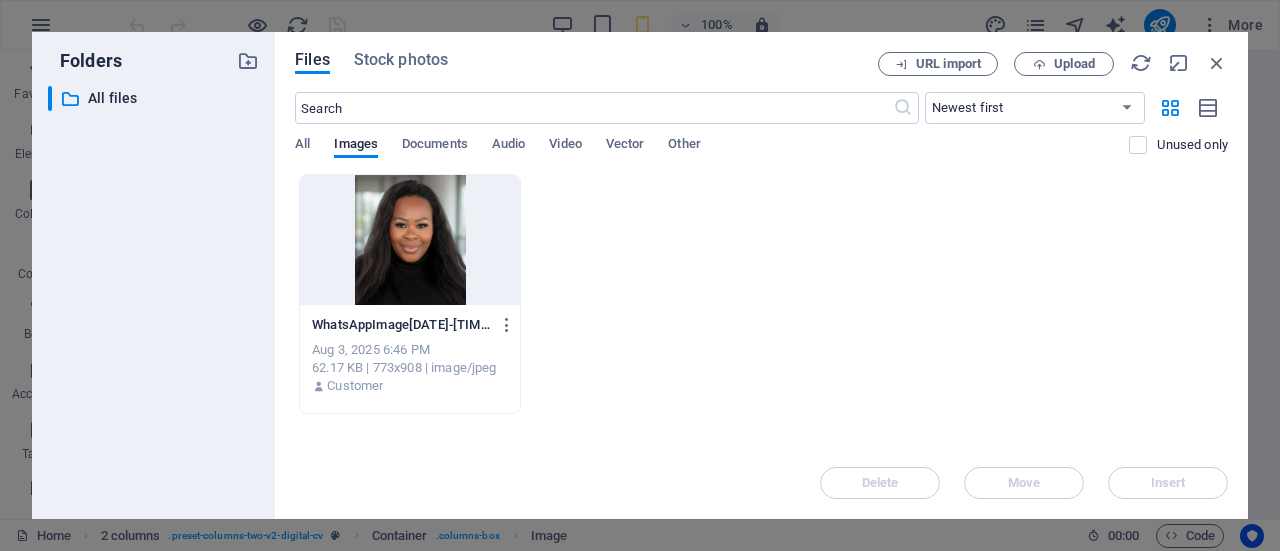 click at bounding box center [410, 240] 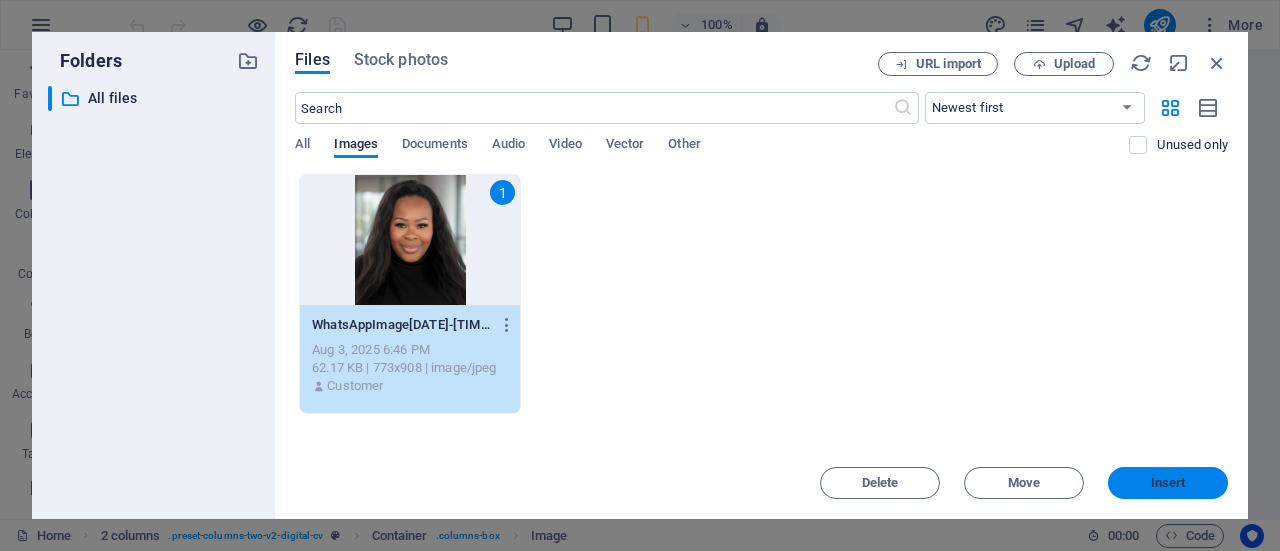 click on "Insert" at bounding box center (1168, 483) 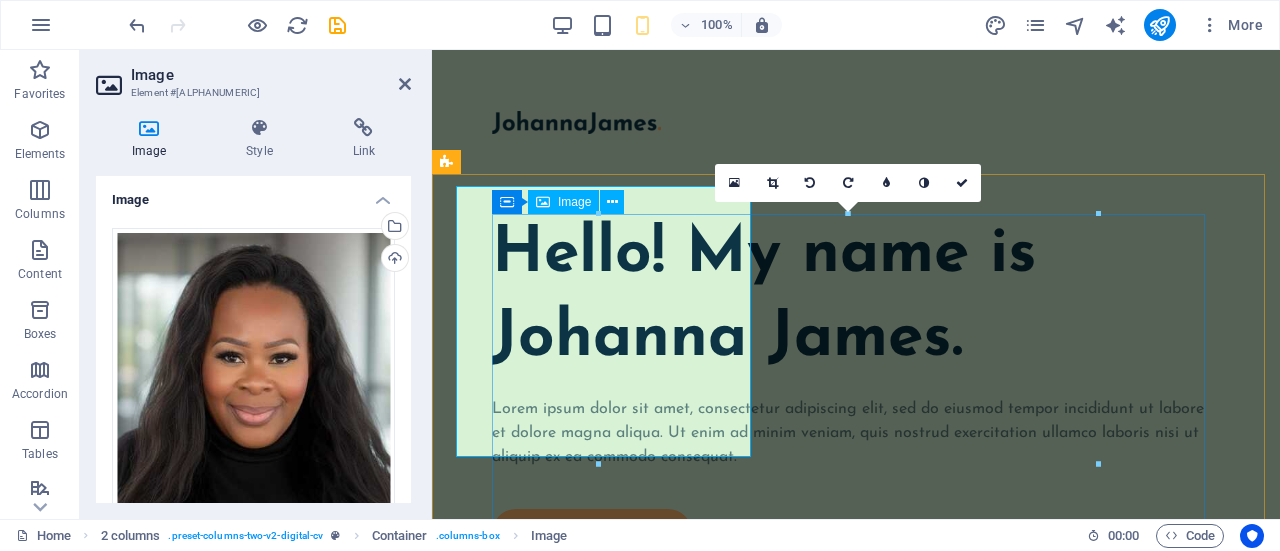 type on "70" 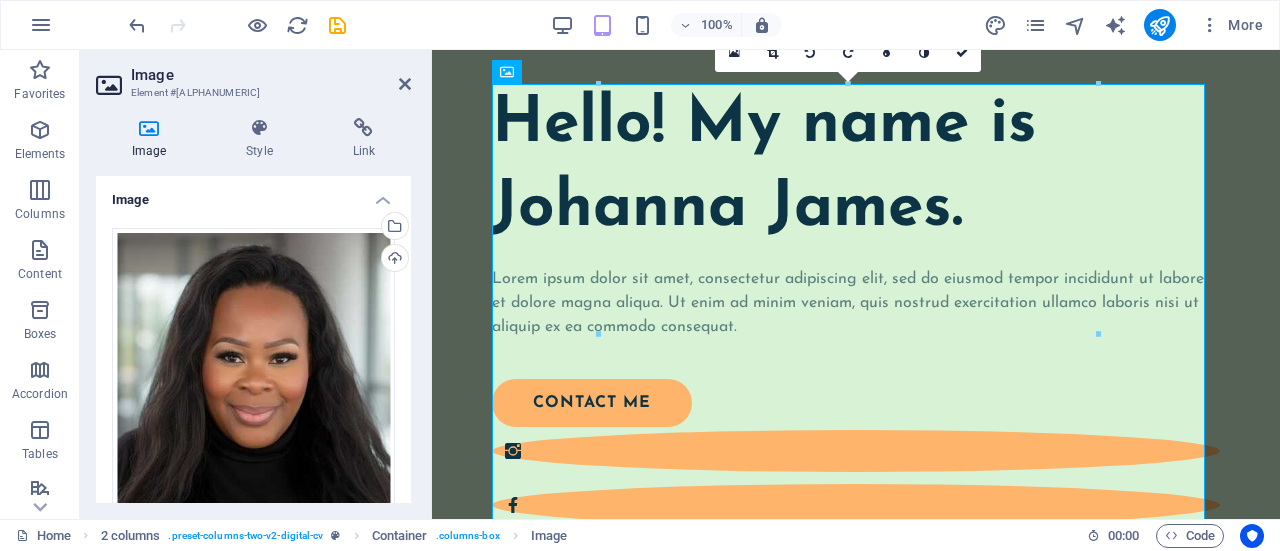 scroll, scrollTop: 112, scrollLeft: 0, axis: vertical 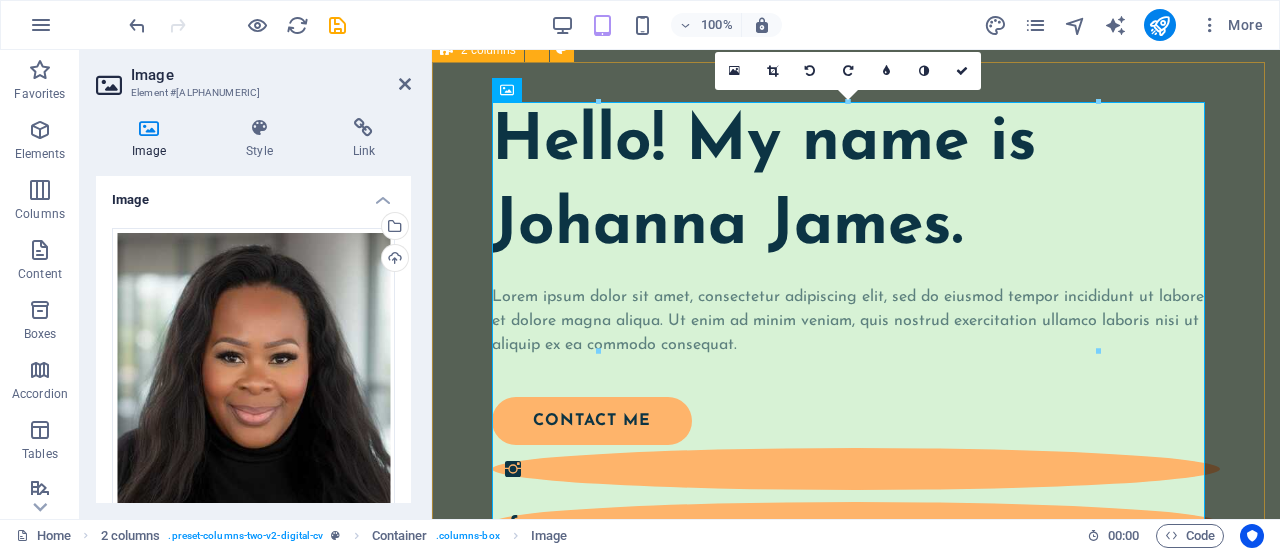 click on "Hello! My name is Johanna James. Lorem ipsum dolor sit amet, consectetur adipiscing elit, sed do eiusmod tempor incididunt ut labore et dolore magna aliqua. Ut enim ad minim veniam, quis nostrud exercitation ullamco laboris nisi ut aliquip ex ea commodo consequat. contact me" at bounding box center (856, 686) 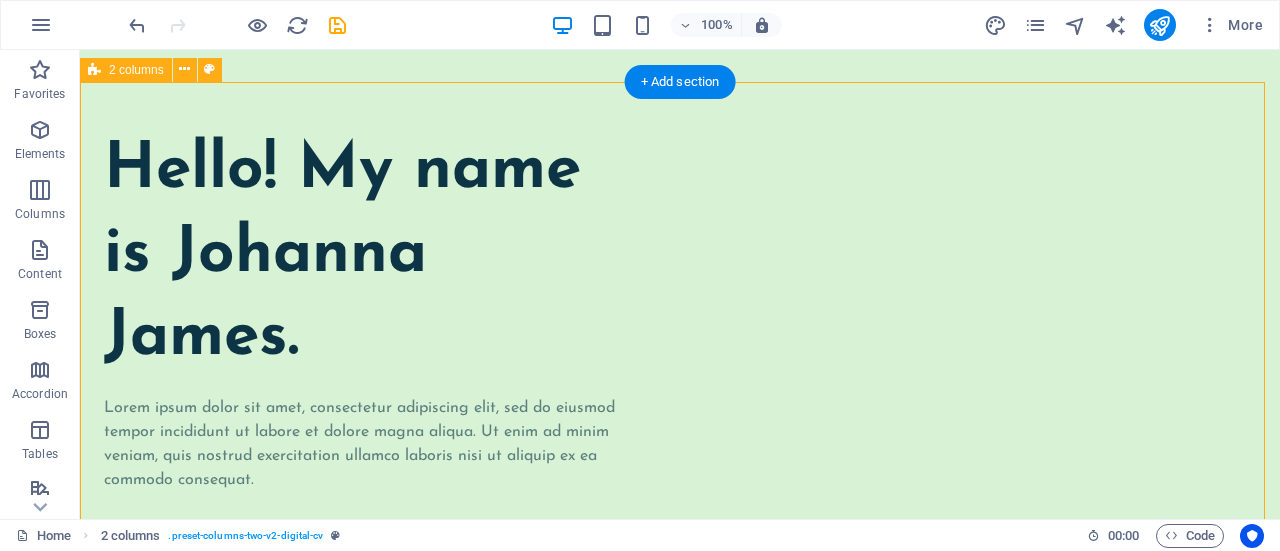 click on "Hello! My name is Johanna James. Lorem ipsum dolor sit amet, consectetur adipiscing elit, sed do eiusmod tempor incididunt ut labore et dolore magna aliqua. Ut enim ad minim veniam, quis nostrud exercitation ullamco laboris nisi ut aliquip ex ea commodo consequat. contact me" at bounding box center (680, 832) 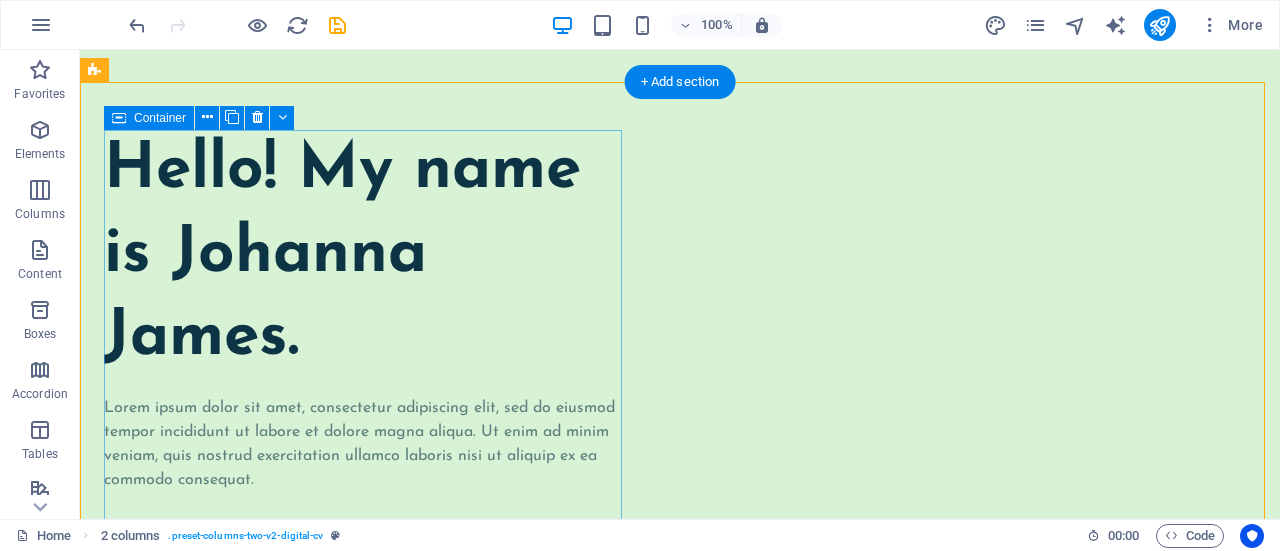 click on "Hello! My name is Johanna James. Lorem ipsum dolor sit amet, consectetur adipiscing elit, sed do eiusmod tempor incididunt ut labore et dolore magna aliqua. Ut enim ad minim veniam, quis nostrud exercitation ullamco laboris nisi ut aliquip ex ea commodo consequat. contact me" at bounding box center (367, 433) 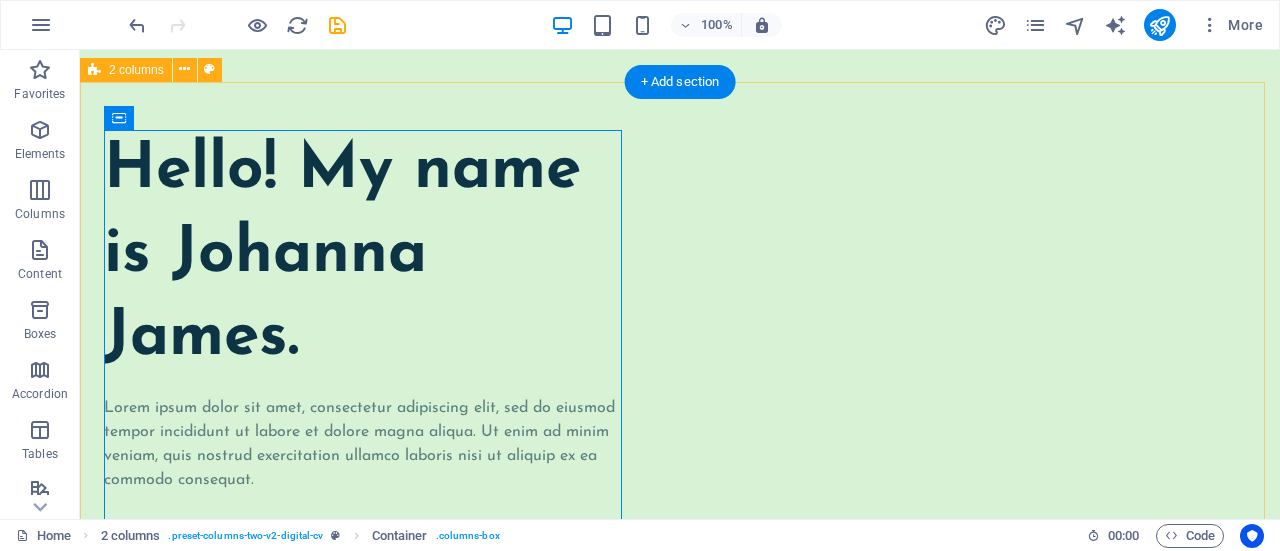click on "Hello! My name is Johanna James. Lorem ipsum dolor sit amet, consectetur adipiscing elit, sed do eiusmod tempor incididunt ut labore et dolore magna aliqua. Ut enim ad minim veniam, quis nostrud exercitation ullamco laboris nisi ut aliquip ex ea commodo consequat. contact me" at bounding box center (680, 832) 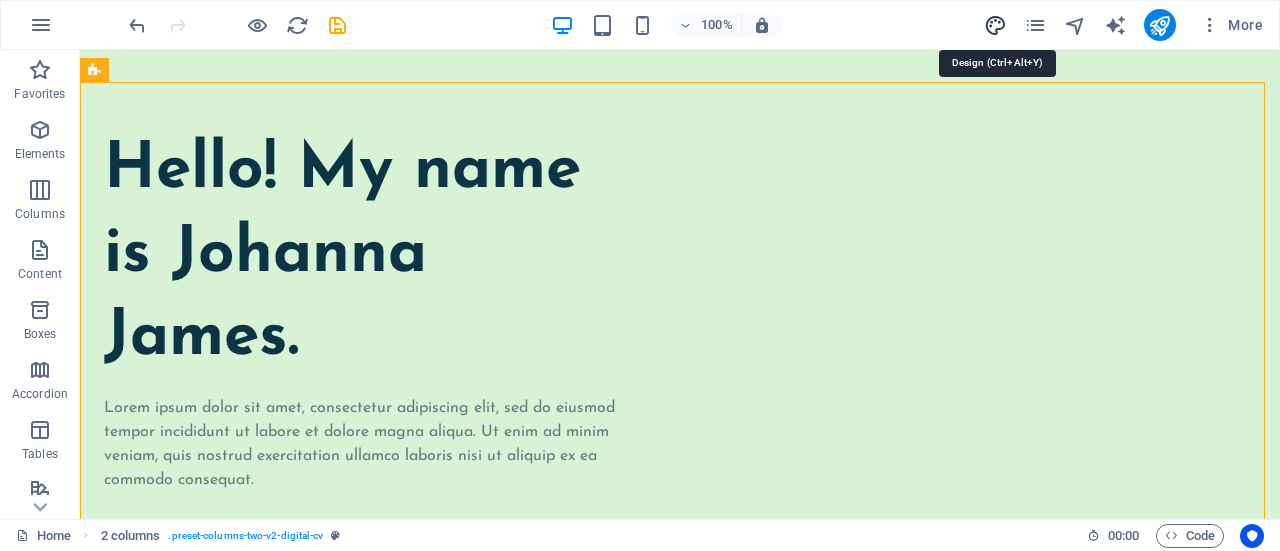 click at bounding box center [995, 25] 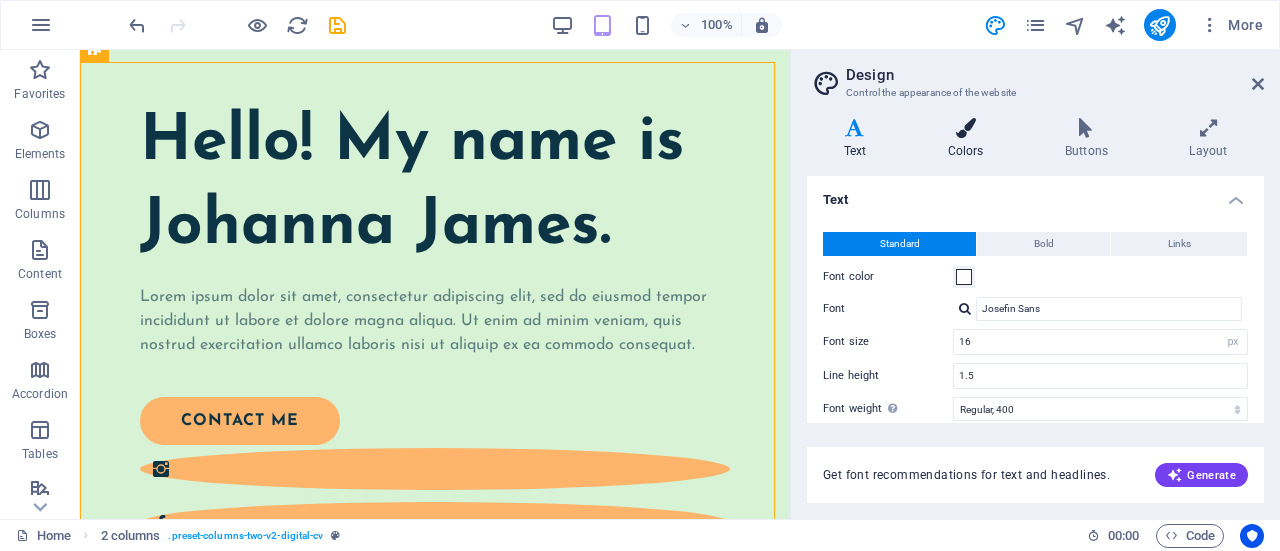 click on "Colors" at bounding box center [969, 139] 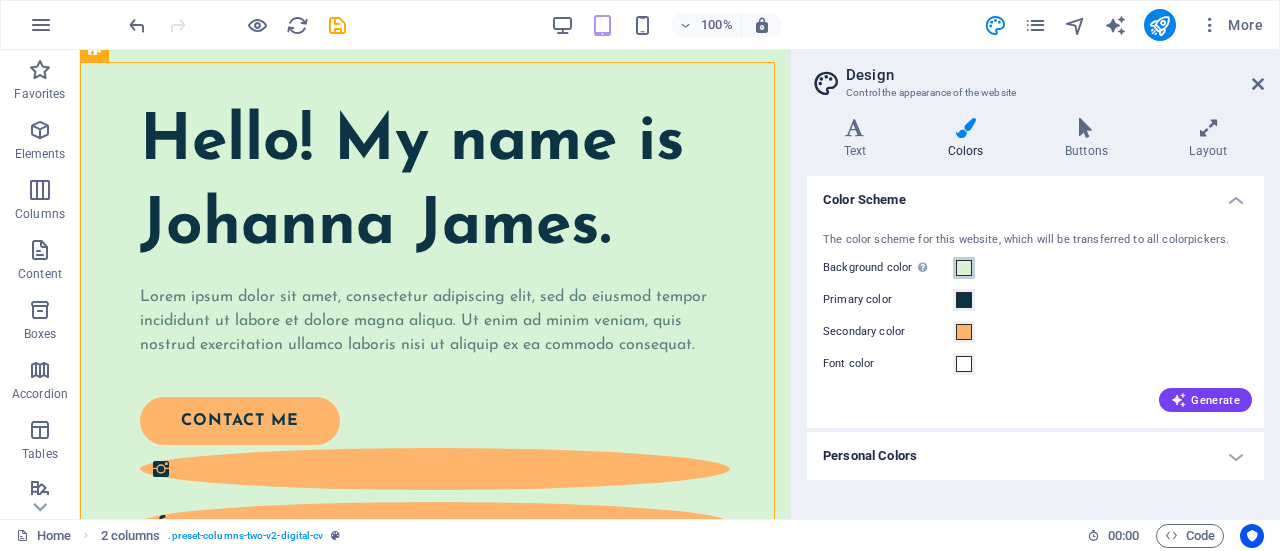 click at bounding box center [964, 268] 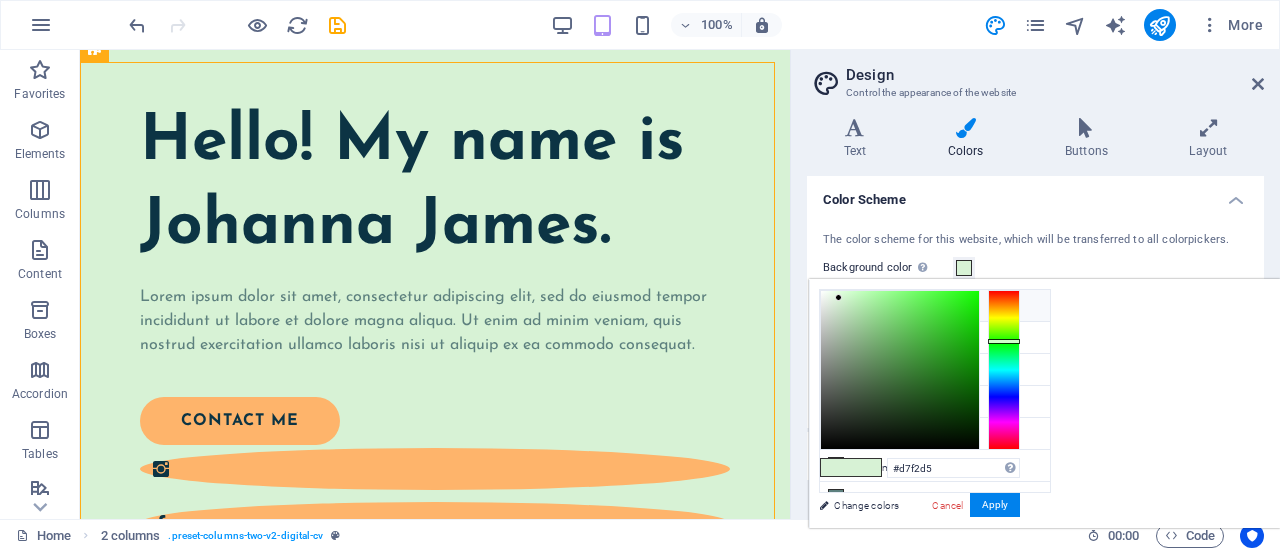 click on "Background color
#d7f2d5" at bounding box center [935, 306] 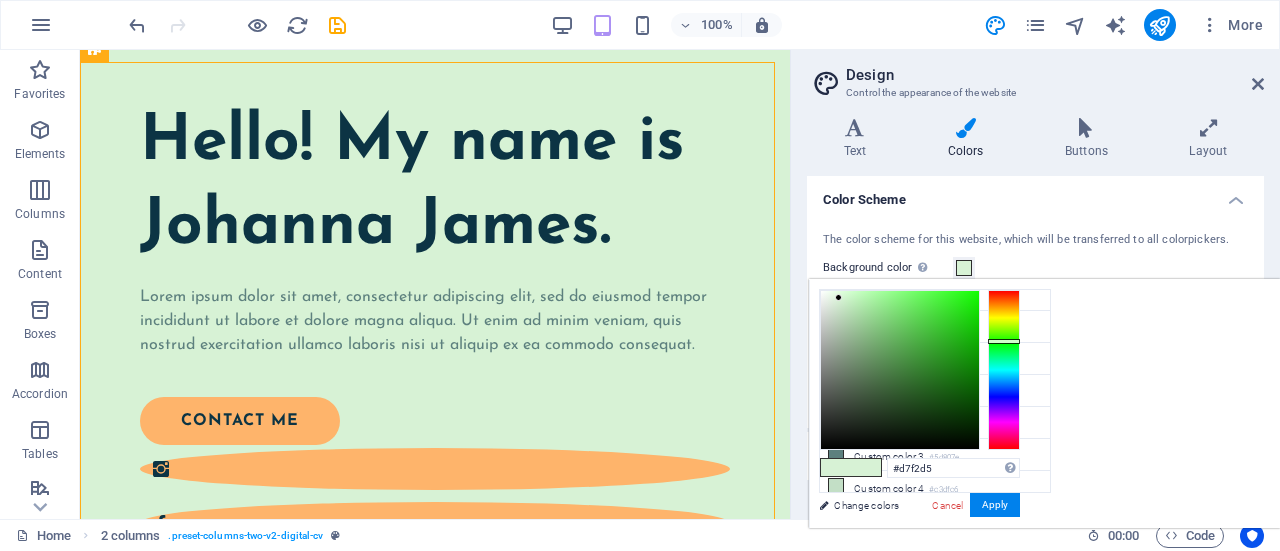 scroll, scrollTop: 0, scrollLeft: 0, axis: both 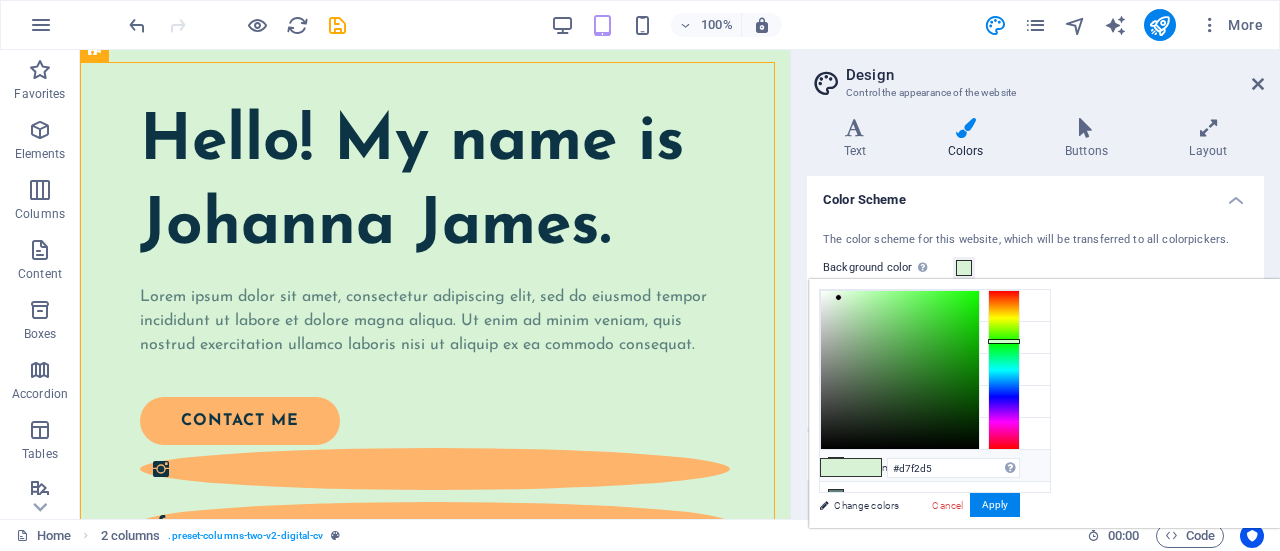 click on "Custom color 2
#a7b6bc" at bounding box center (935, 466) 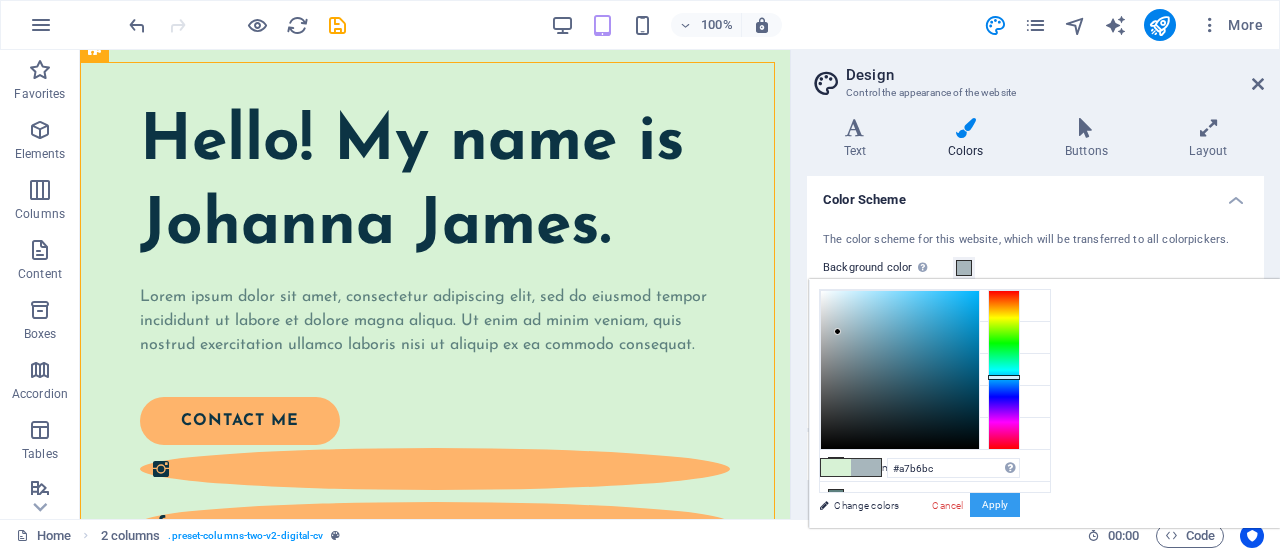 click on "Apply" at bounding box center (995, 505) 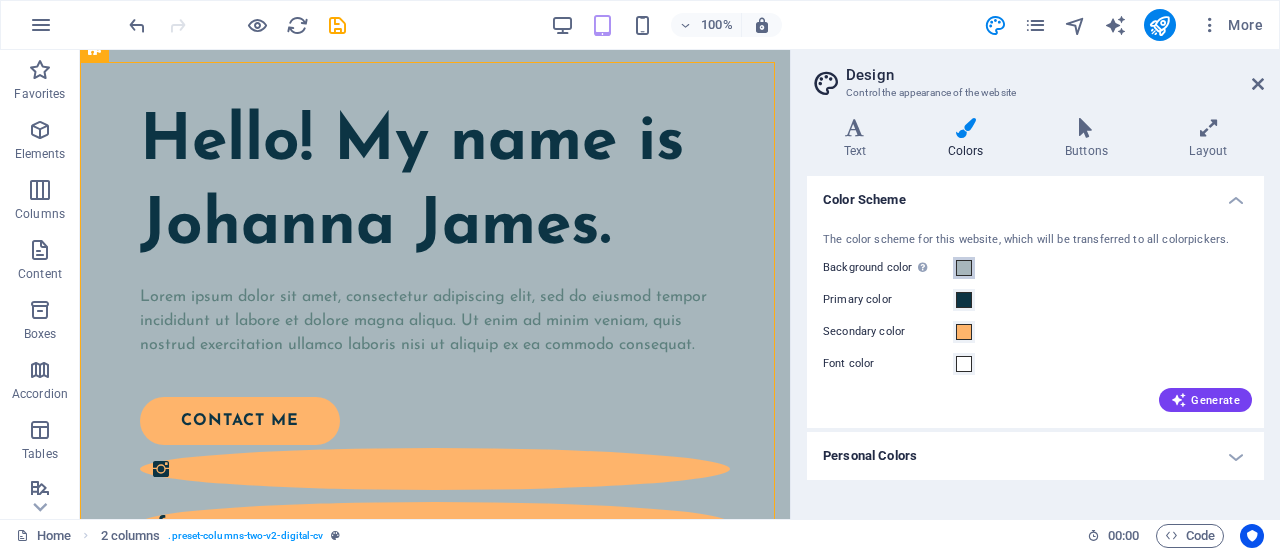 click at bounding box center (964, 268) 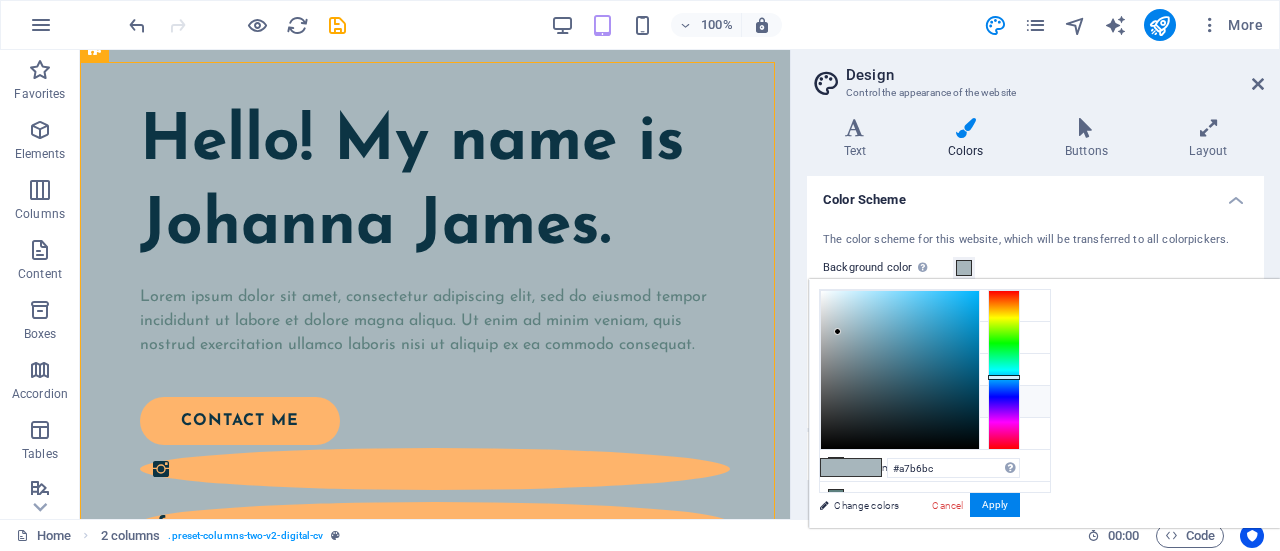 click on "Font color
#ffffff" at bounding box center (935, 402) 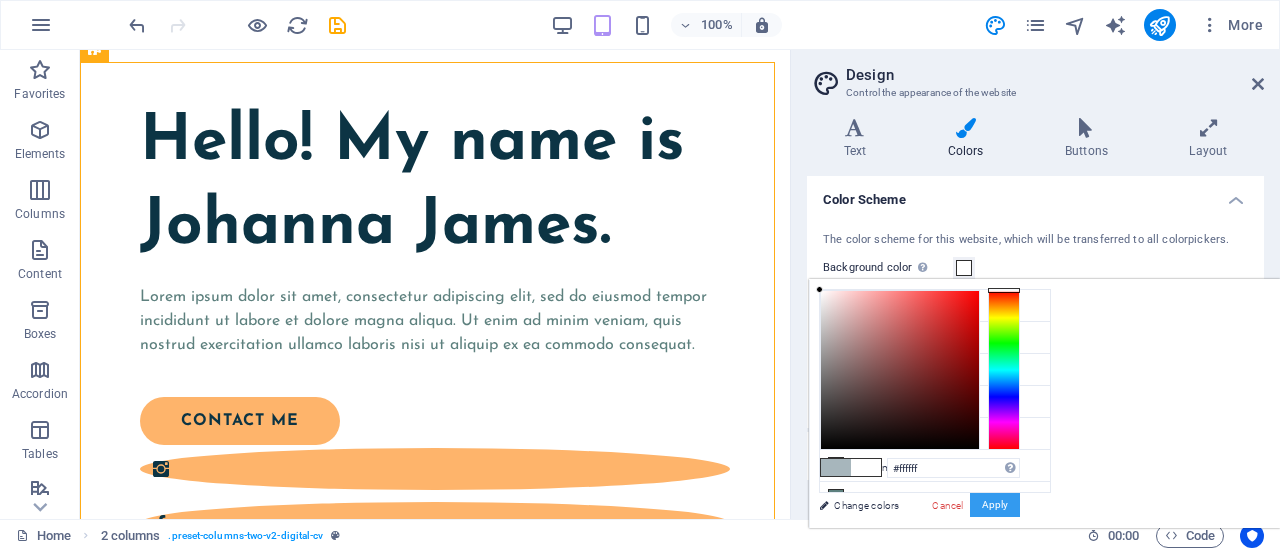 click on "Apply" at bounding box center [995, 505] 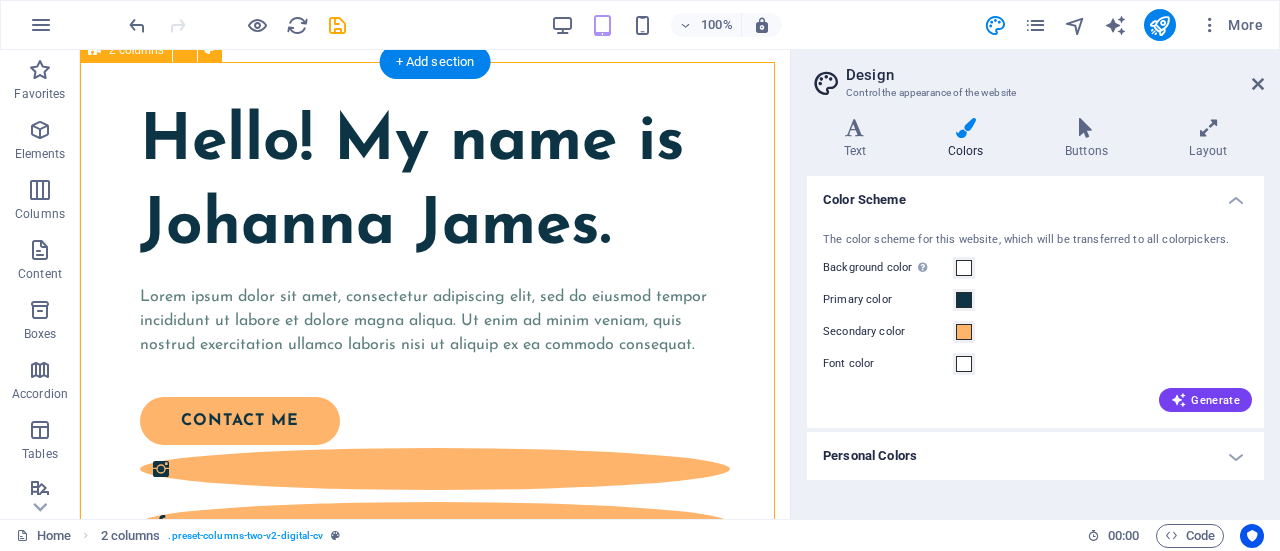 click on "Hello! My name is Johanna James. Lorem ipsum dolor sit amet, consectetur adipiscing elit, sed do eiusmod tempor incididunt ut labore et dolore magna aliqua. Ut enim ad minim veniam, quis nostrud exercitation ullamco laboris nisi ut aliquip ex ea commodo consequat. contact me" at bounding box center [435, 629] 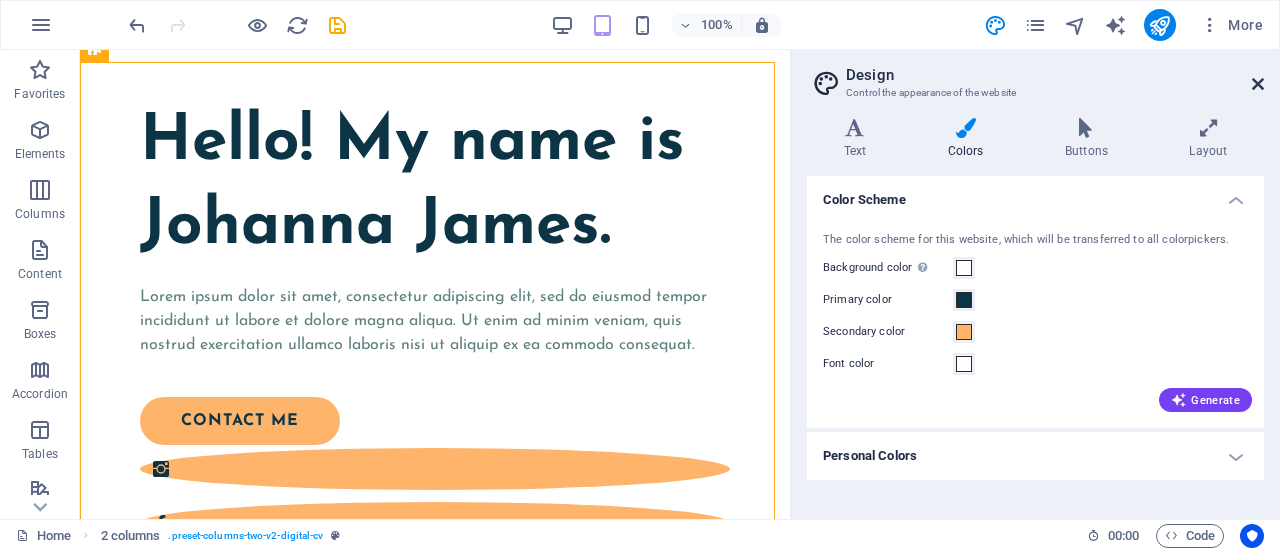 click at bounding box center [1258, 84] 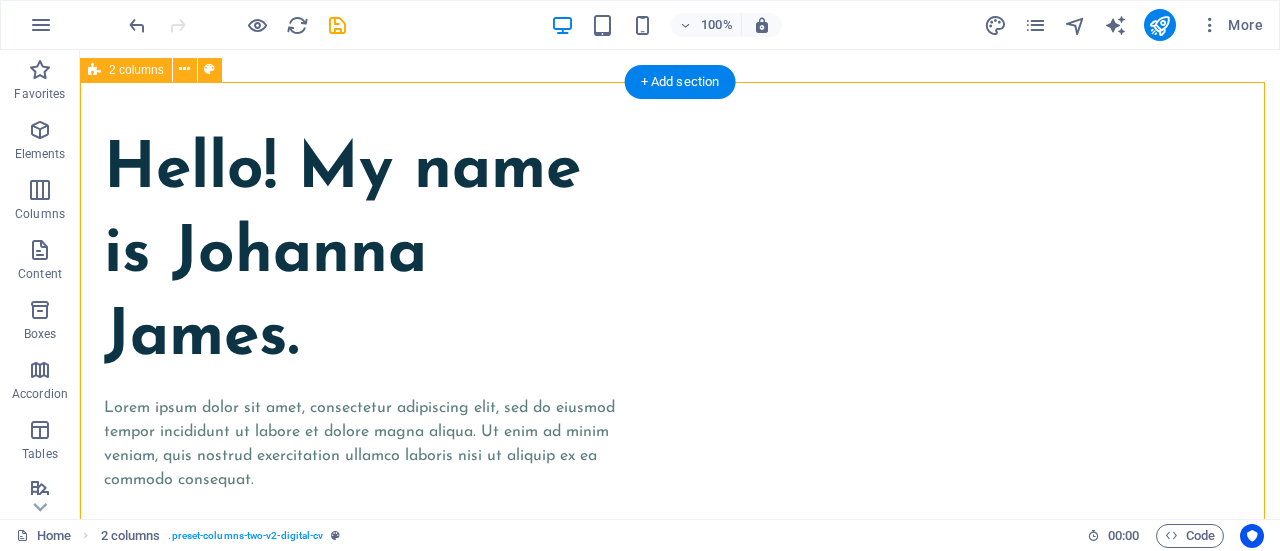 click on "Hello! My name is Johanna James. Lorem ipsum dolor sit amet, consectetur adipiscing elit, sed do eiusmod tempor incididunt ut labore et dolore magna aliqua. Ut enim ad minim veniam, quis nostrud exercitation ullamco laboris nisi ut aliquip ex ea commodo consequat. contact me" at bounding box center [680, 832] 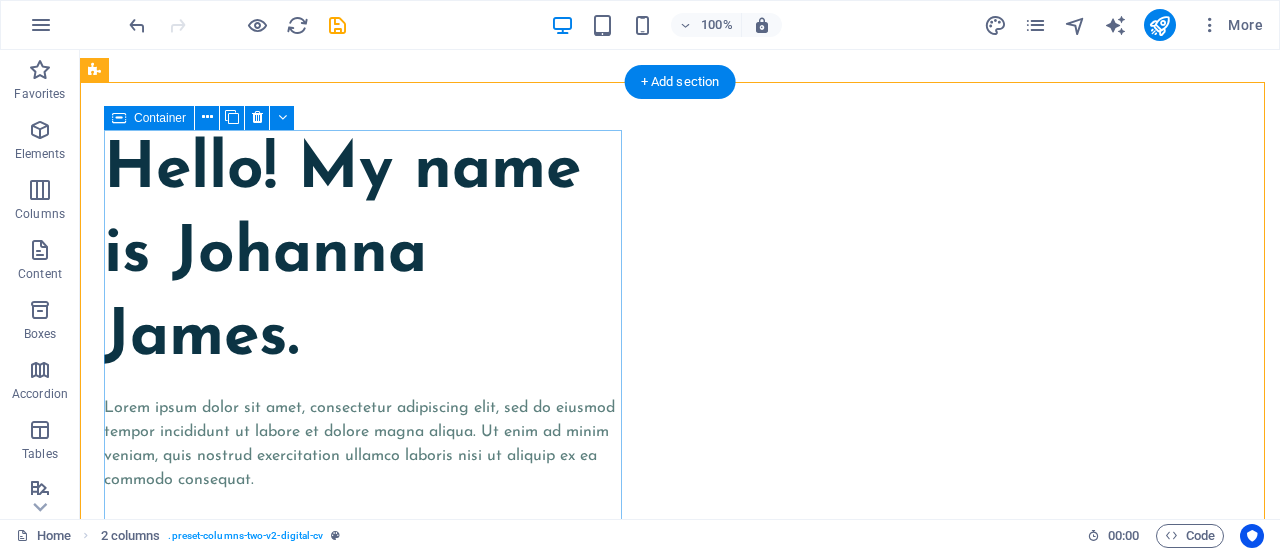 click on "Hello! My name is Johanna James. Lorem ipsum dolor sit amet, consectetur adipiscing elit, sed do eiusmod tempor incididunt ut labore et dolore magna aliqua. Ut enim ad minim veniam, quis nostrud exercitation ullamco laboris nisi ut aliquip ex ea commodo consequat. contact me" at bounding box center [367, 433] 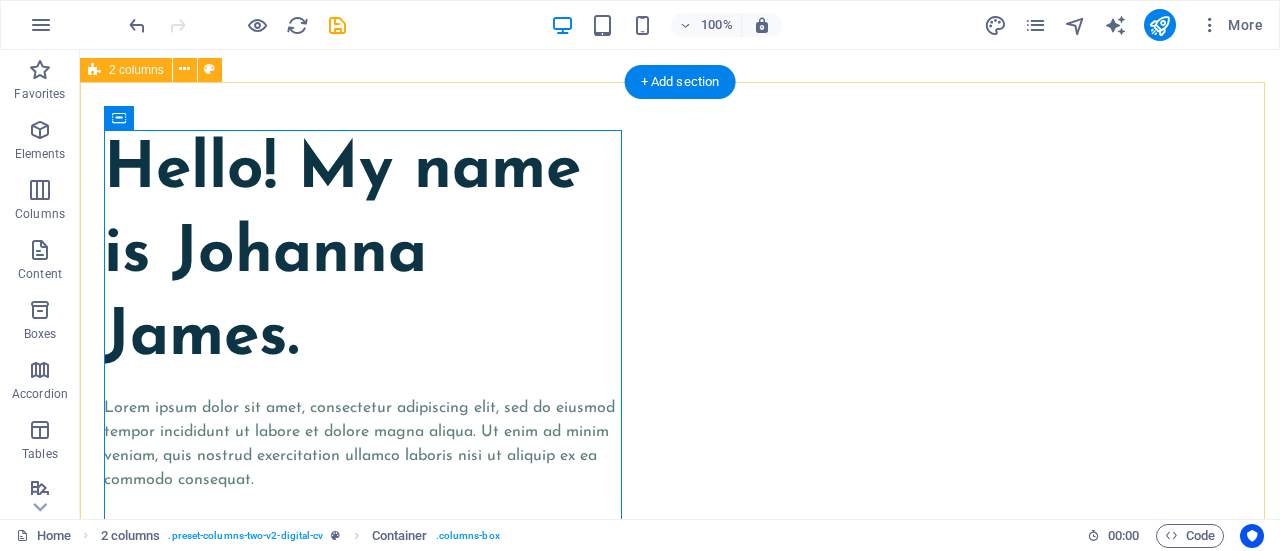 click on "Hello! My name is Johanna James. Lorem ipsum dolor sit amet, consectetur adipiscing elit, sed do eiusmod tempor incididunt ut labore et dolore magna aliqua. Ut enim ad minim veniam, quis nostrud exercitation ullamco laboris nisi ut aliquip ex ea commodo consequat. contact me" at bounding box center (680, 832) 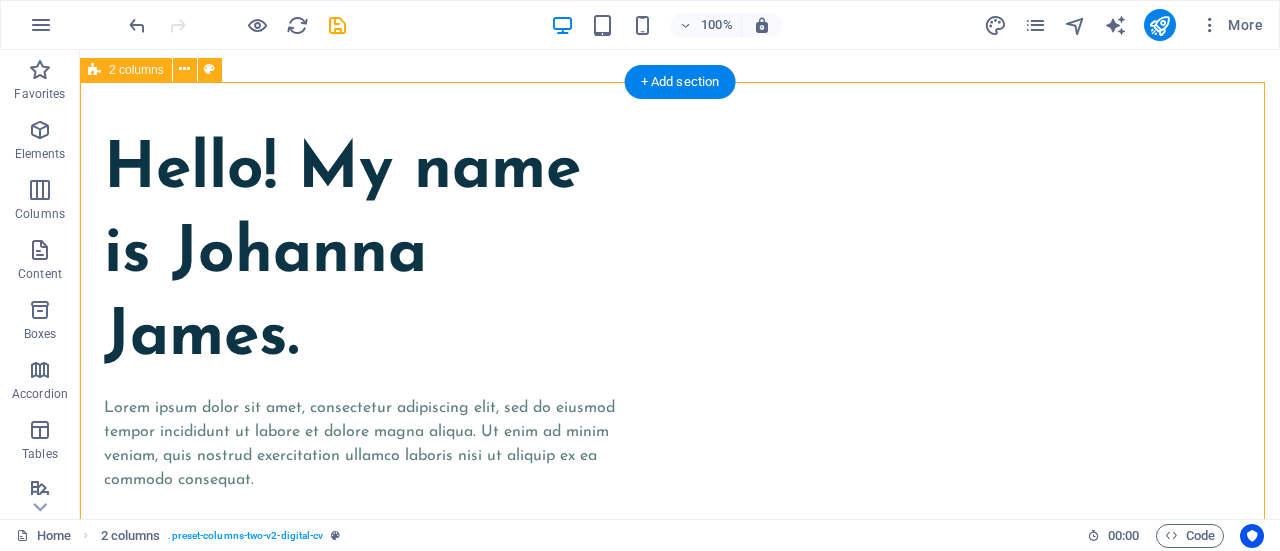 click on "Hello! My name is Johanna James. Lorem ipsum dolor sit amet, consectetur adipiscing elit, sed do eiusmod tempor incididunt ut labore et dolore magna aliqua. Ut enim ad minim veniam, quis nostrud exercitation ullamco laboris nisi ut aliquip ex ea commodo consequat. contact me" at bounding box center [680, 832] 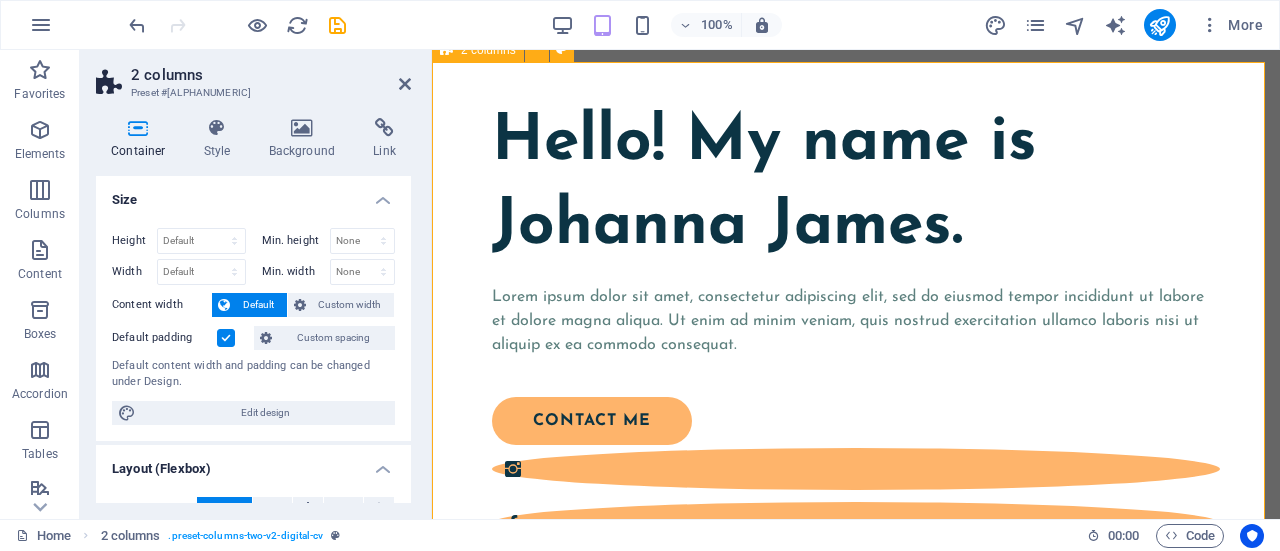 click on "Hello! My name is Johanna James. Lorem ipsum dolor sit amet, consectetur adipiscing elit, sed do eiusmod tempor incididunt ut labore et dolore magna aliqua. Ut enim ad minim veniam, quis nostrud exercitation ullamco laboris nisi ut aliquip ex ea commodo consequat. contact me" at bounding box center [856, 686] 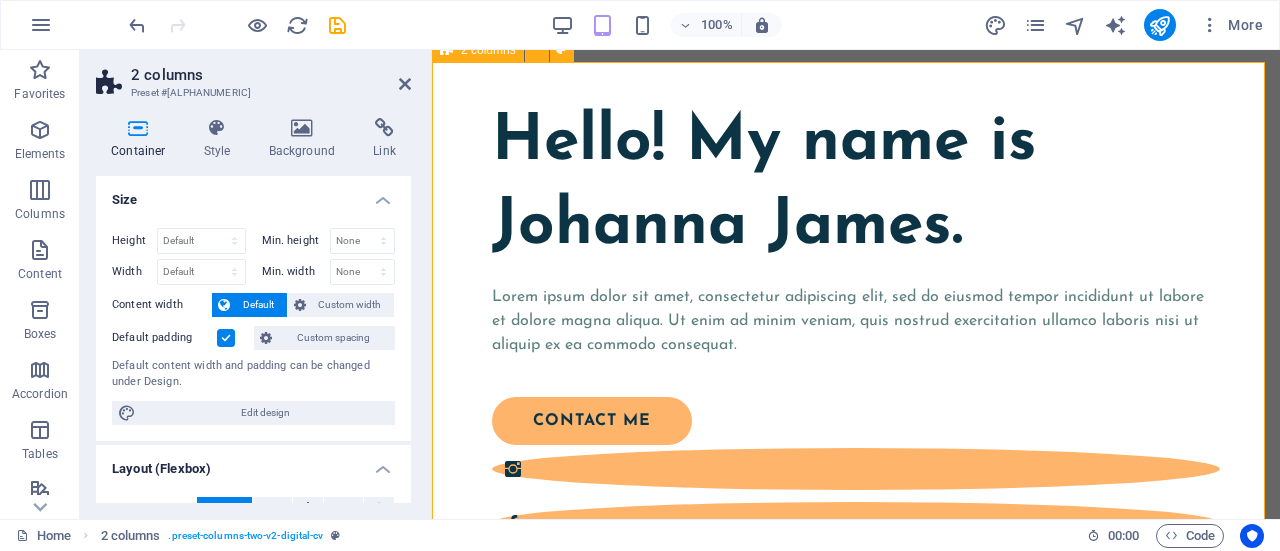 click on "Hello! My name is Johanna James. Lorem ipsum dolor sit amet, consectetur adipiscing elit, sed do eiusmod tempor incididunt ut labore et dolore magna aliqua. Ut enim ad minim veniam, quis nostrud exercitation ullamco laboris nisi ut aliquip ex ea commodo consequat. contact me" at bounding box center (856, 686) 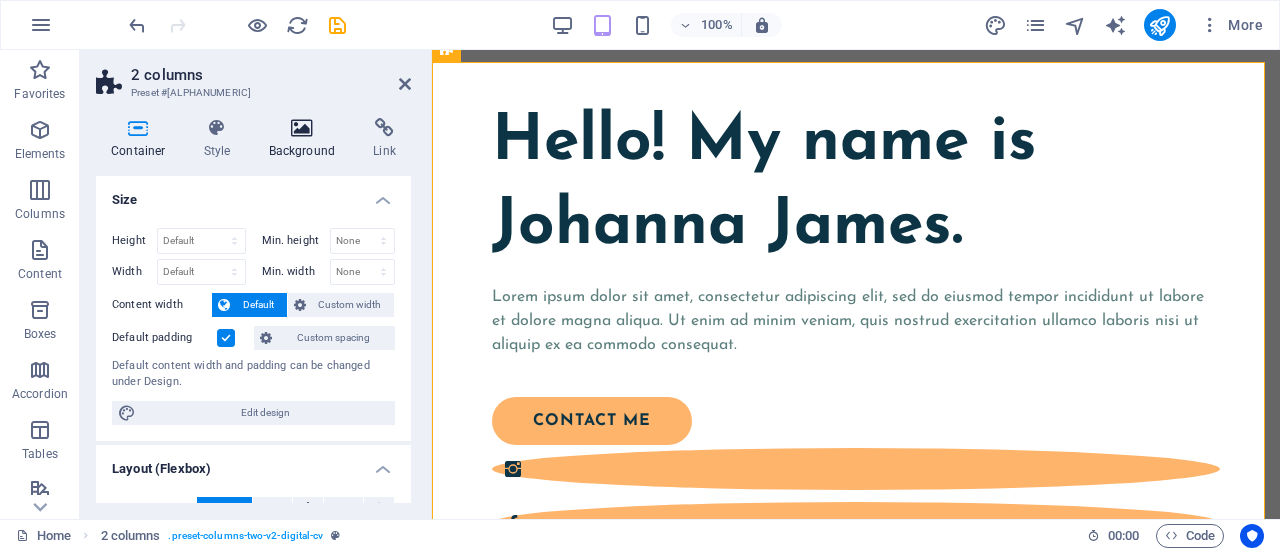 click at bounding box center [302, 128] 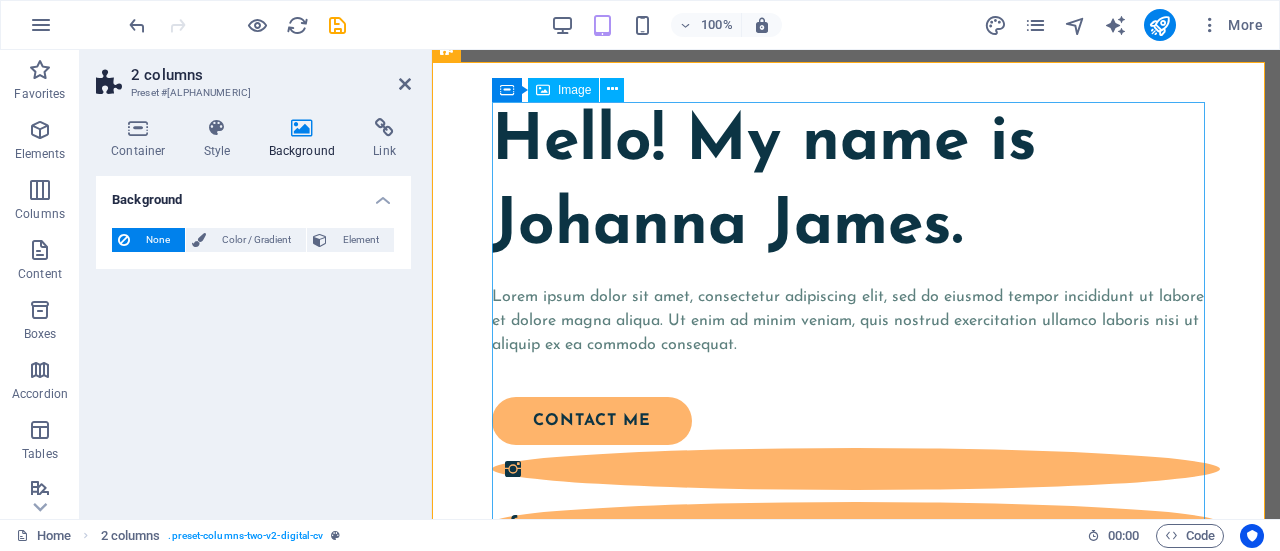 click at bounding box center (856, 932) 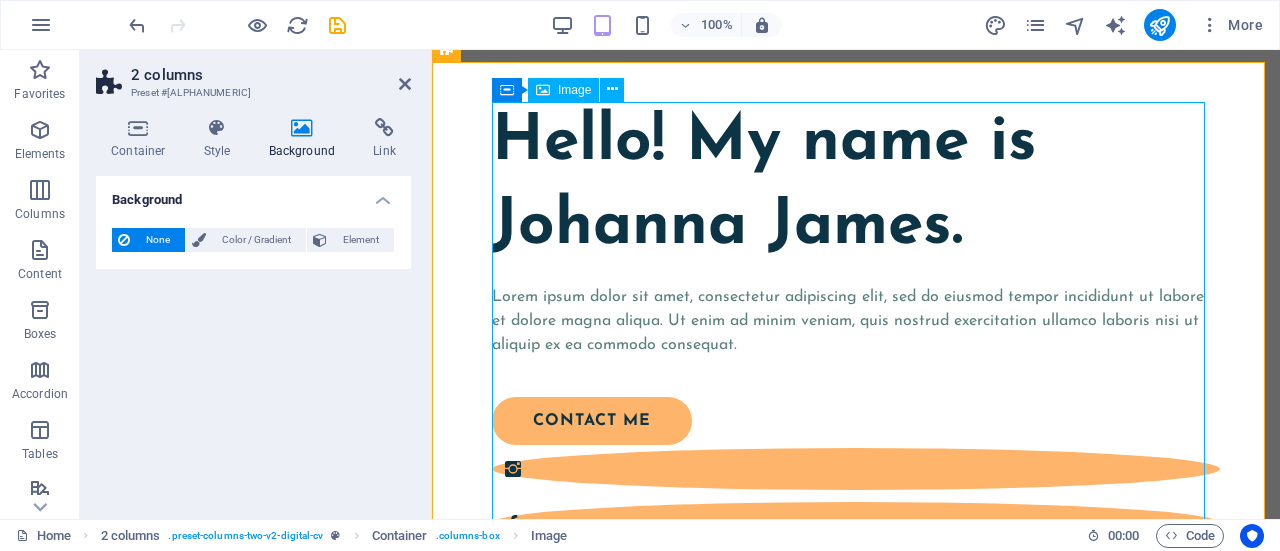 drag, startPoint x: 754, startPoint y: 207, endPoint x: 1097, endPoint y: 335, distance: 366.10516 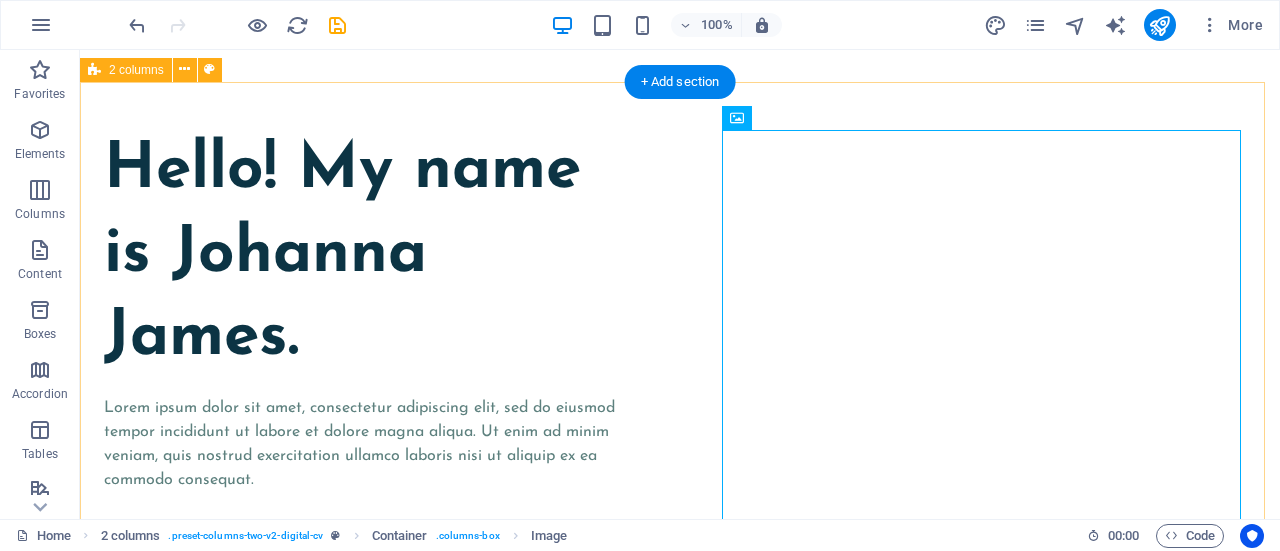 click on "Hello! My name is Johanna James. Lorem ipsum dolor sit amet, consectetur adipiscing elit, sed do eiusmod tempor incididunt ut labore et dolore magna aliqua. Ut enim ad minim veniam, quis nostrud exercitation ullamco laboris nisi ut aliquip ex ea commodo consequat. contact me" at bounding box center (680, 832) 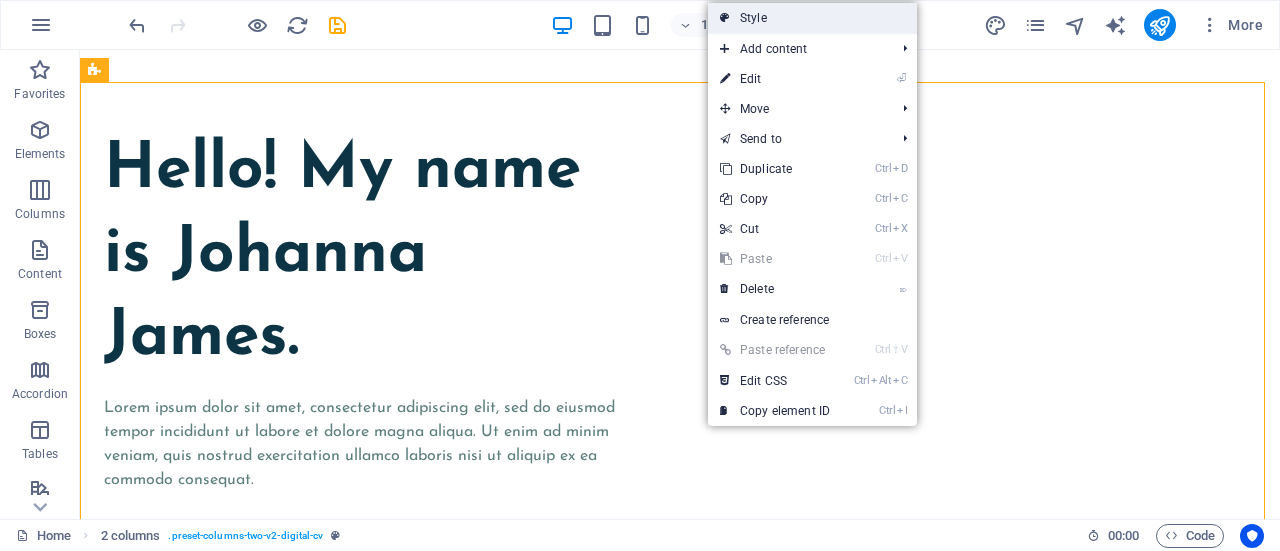 click on "Style" at bounding box center [812, 18] 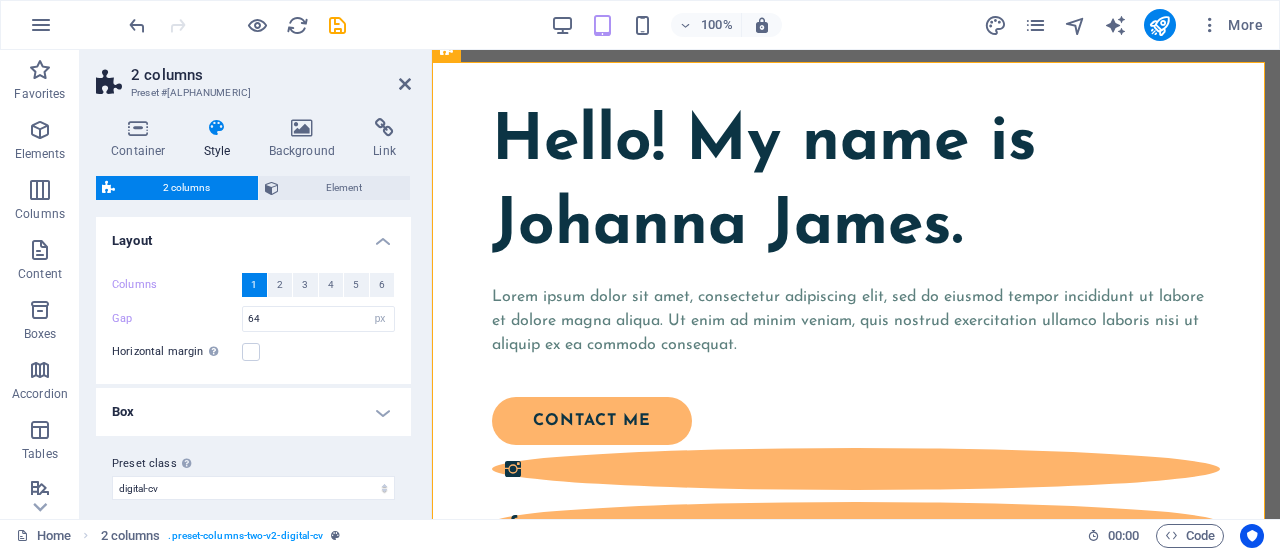 click on "Box" at bounding box center (253, 412) 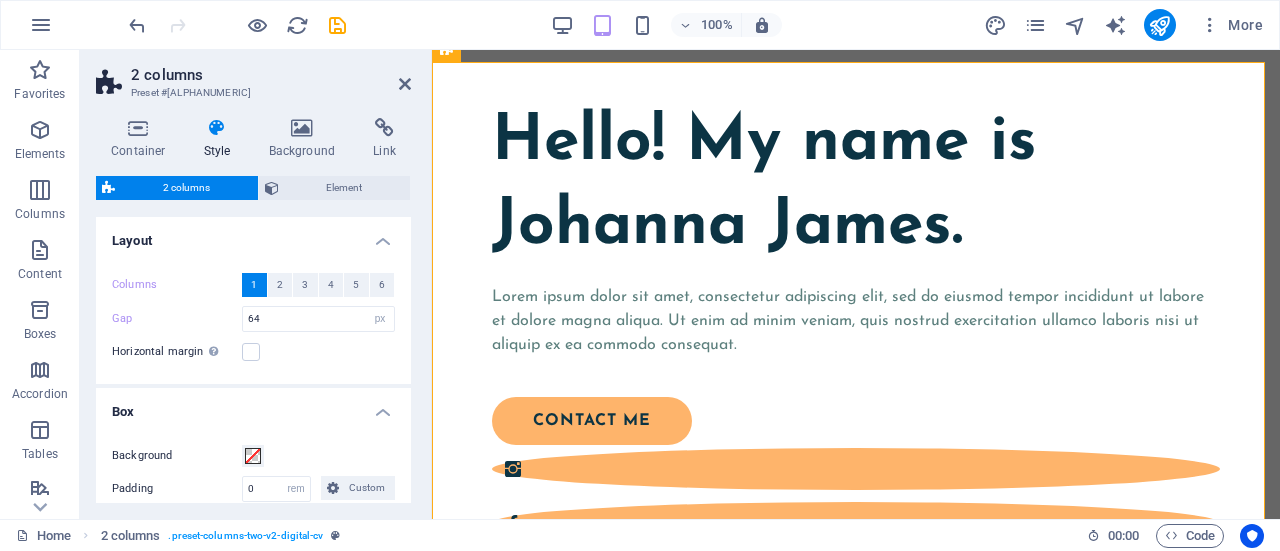 click on "Box" at bounding box center (253, 406) 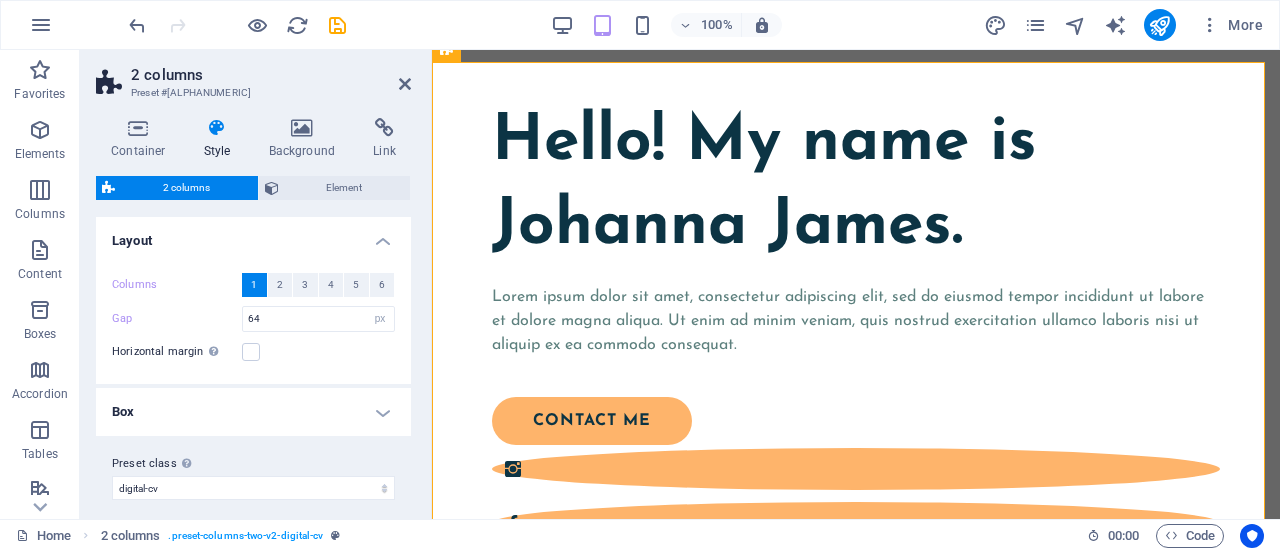 drag, startPoint x: 404, startPoint y: 331, endPoint x: 391, endPoint y: 441, distance: 110.76552 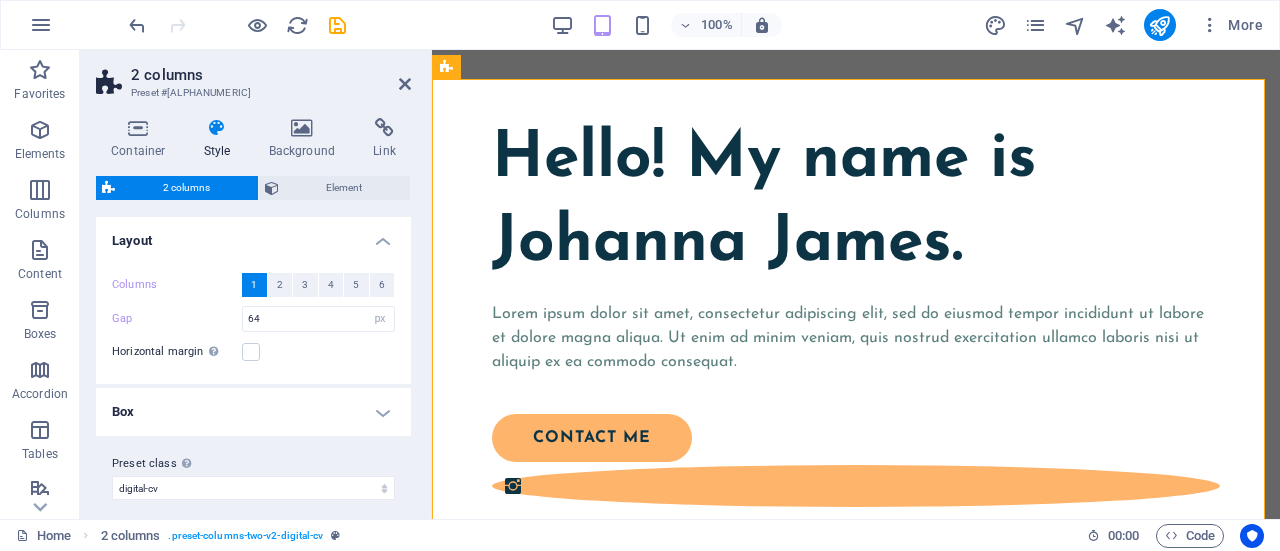 scroll, scrollTop: 0, scrollLeft: 0, axis: both 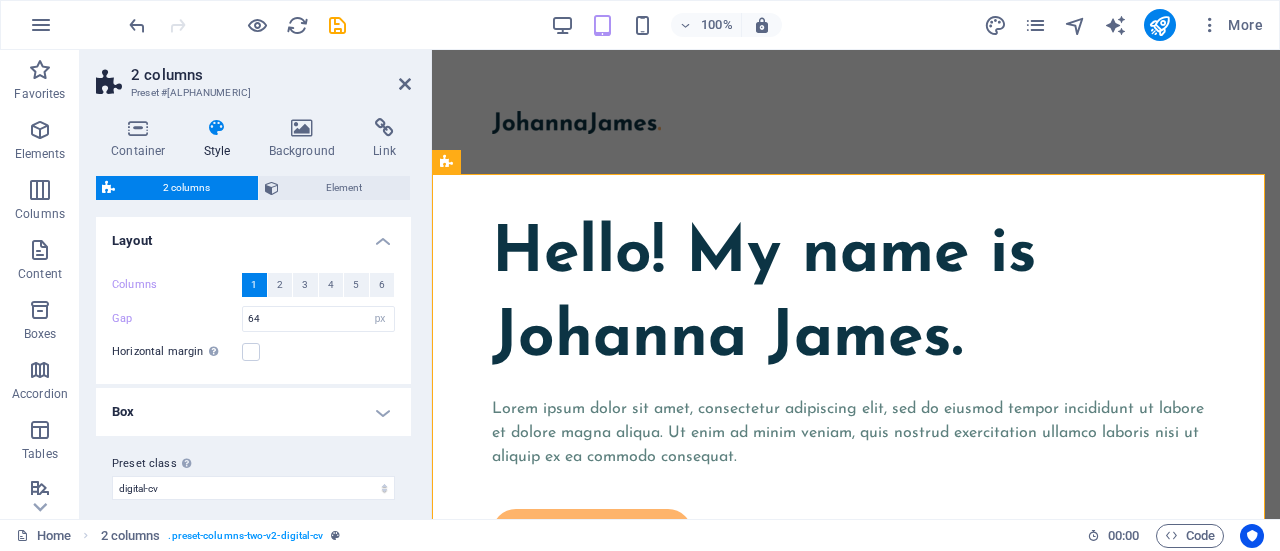 drag, startPoint x: 1270, startPoint y: 106, endPoint x: 1711, endPoint y: 71, distance: 442.38672 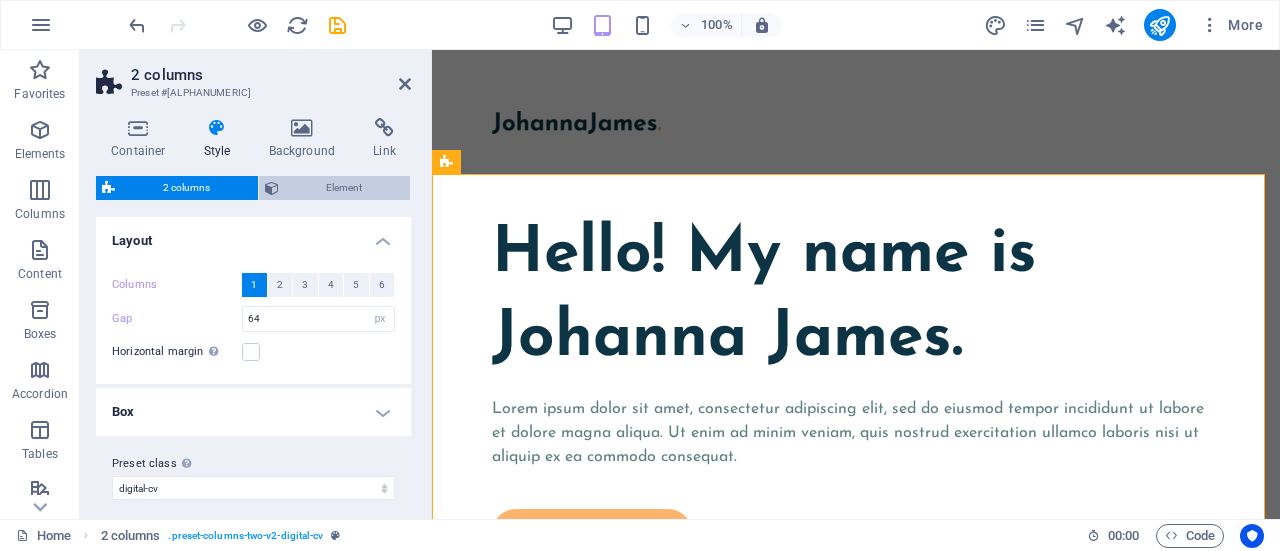 click on "Element" at bounding box center (345, 188) 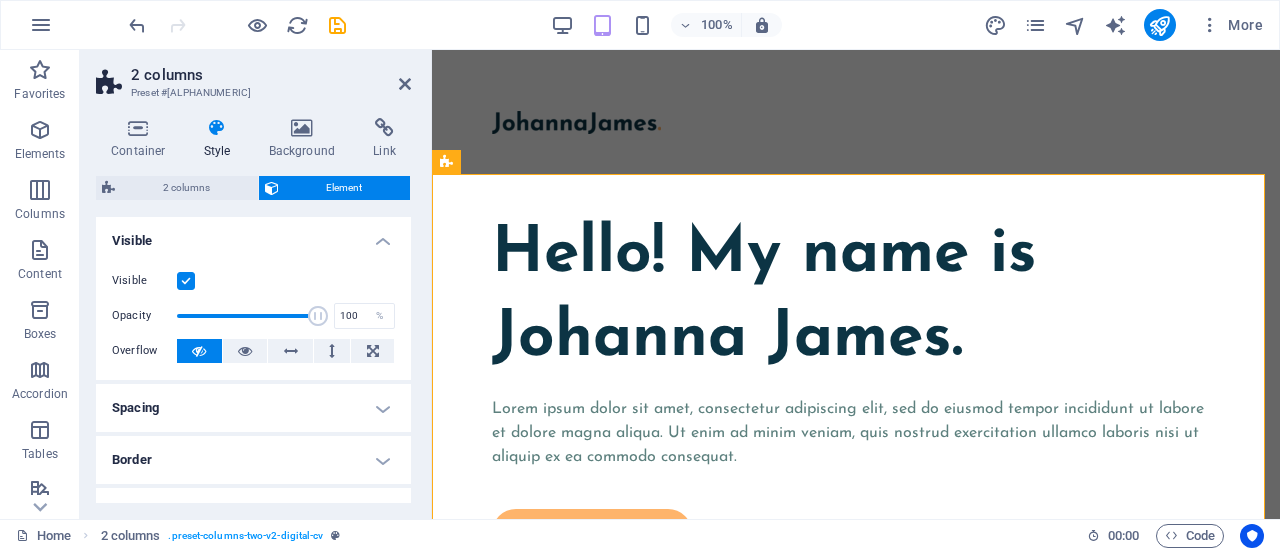 drag, startPoint x: 411, startPoint y: 263, endPoint x: 408, endPoint y: 306, distance: 43.104523 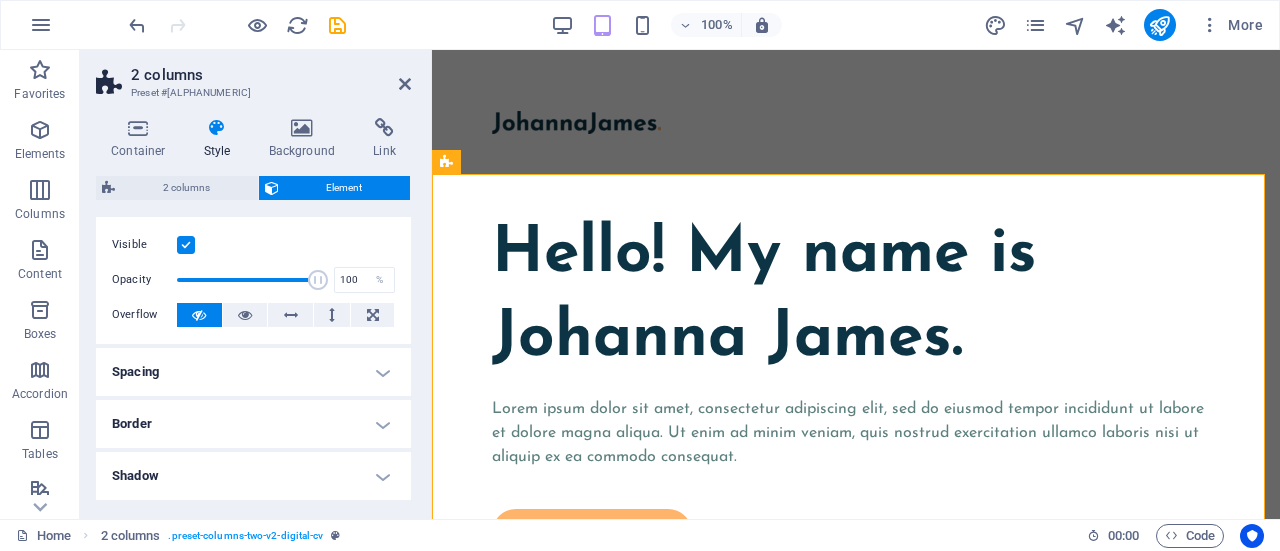 scroll, scrollTop: 0, scrollLeft: 0, axis: both 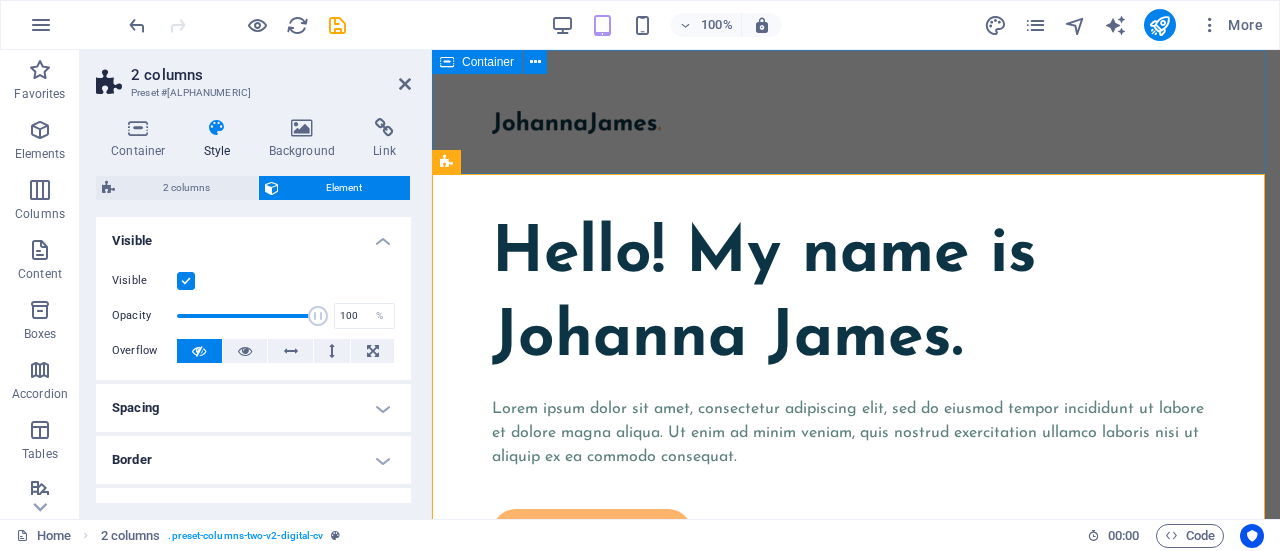 click at bounding box center [856, 112] 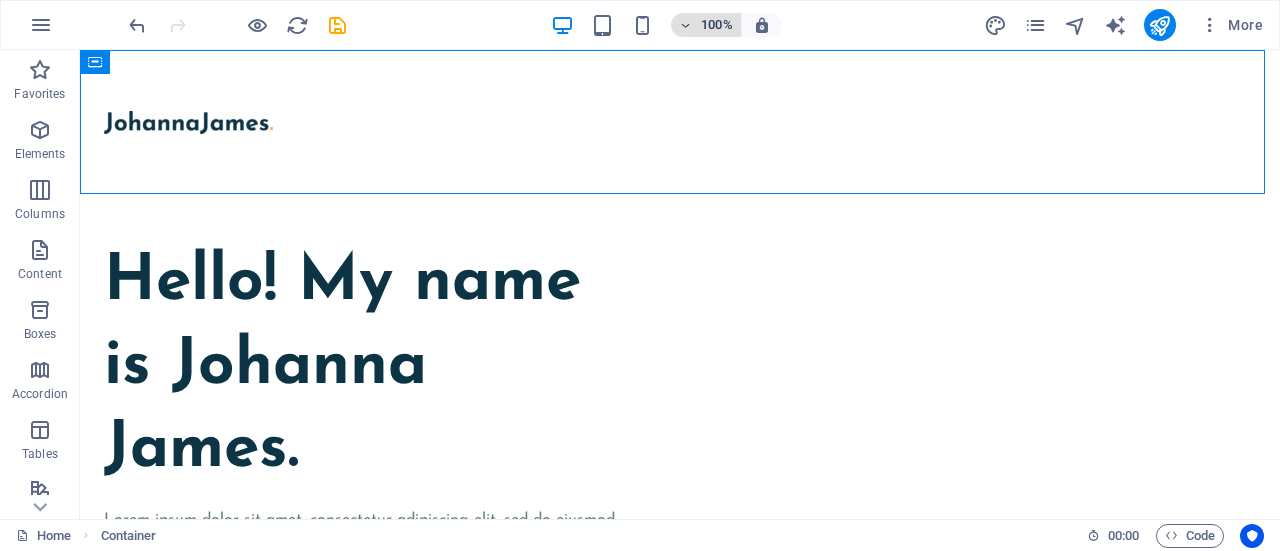 click on "100%" at bounding box center (717, 25) 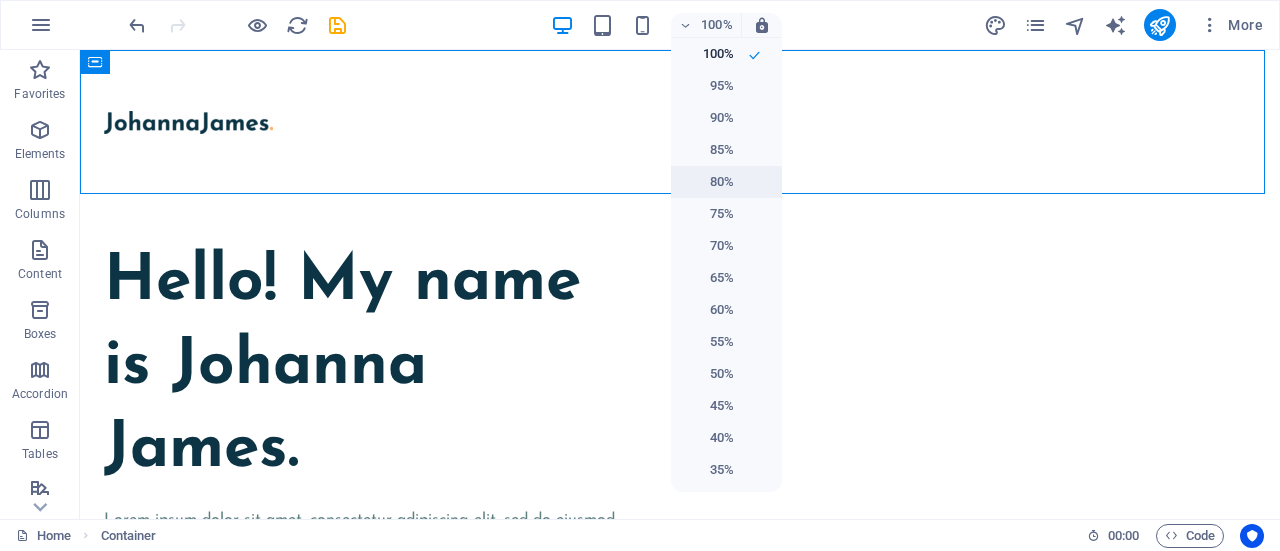 click on "80%" at bounding box center (708, 182) 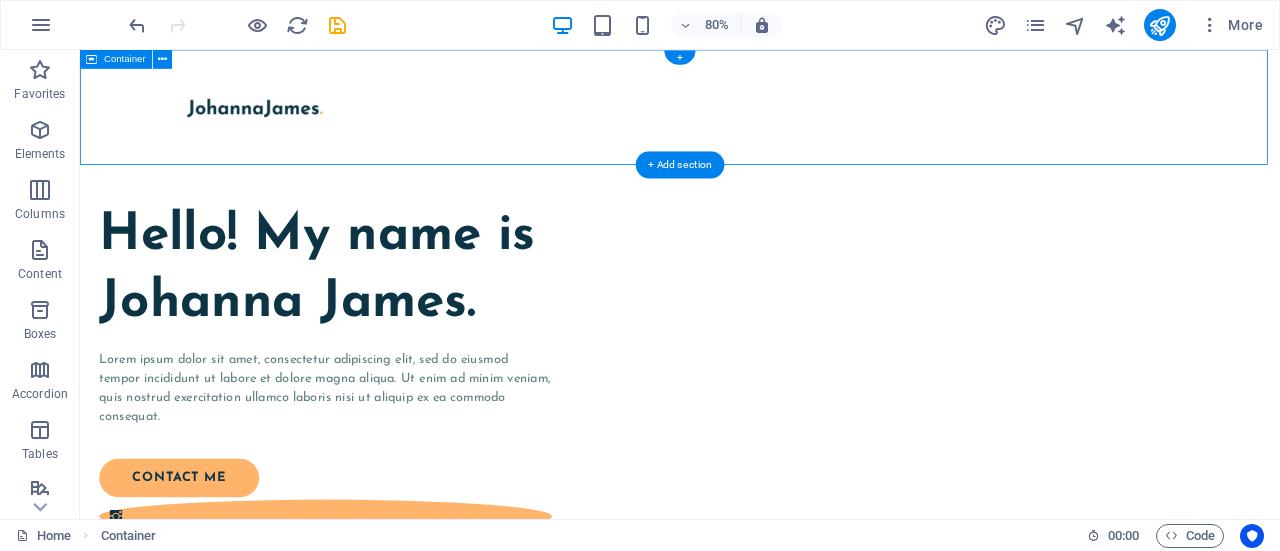 click at bounding box center [830, 122] 